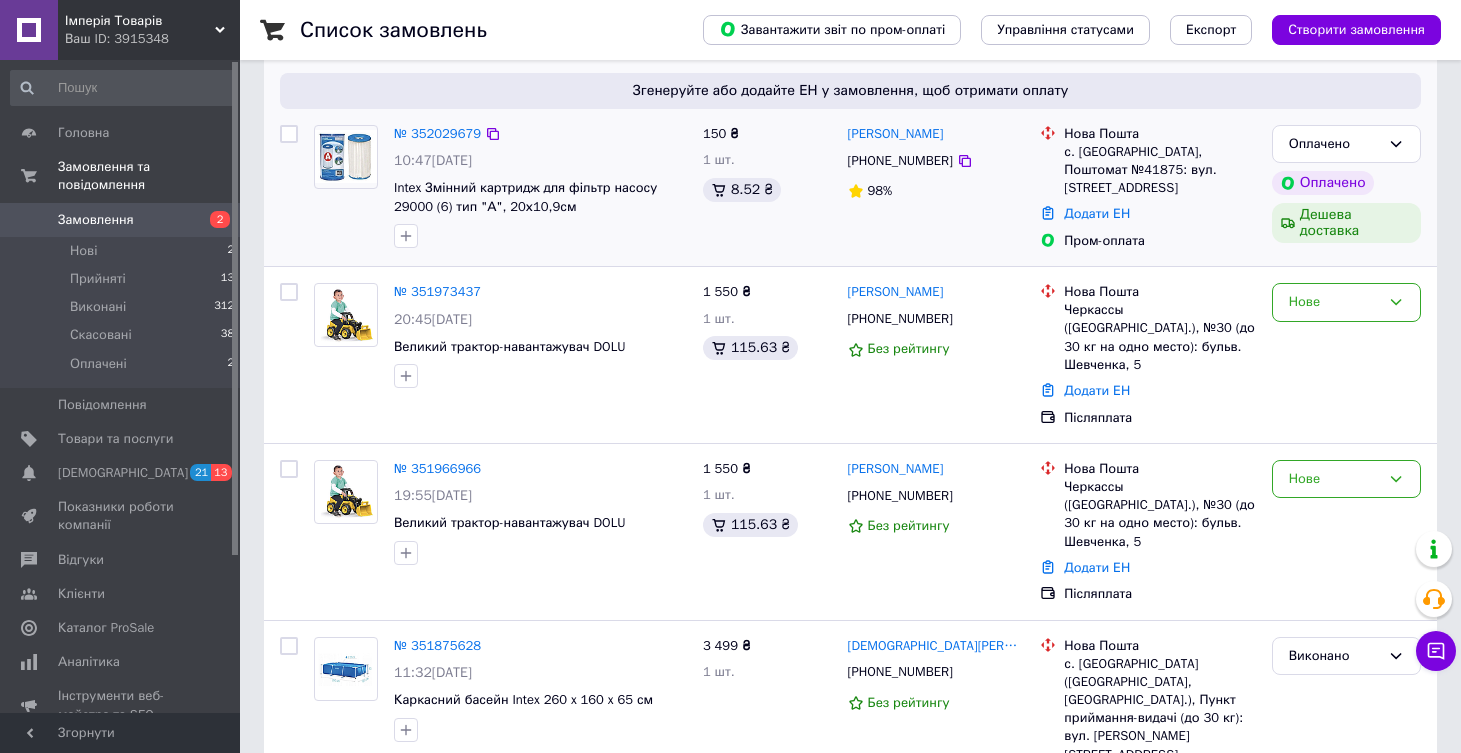 click on "150 ₴ 1 шт. 8.52 ₴" at bounding box center (767, 188) 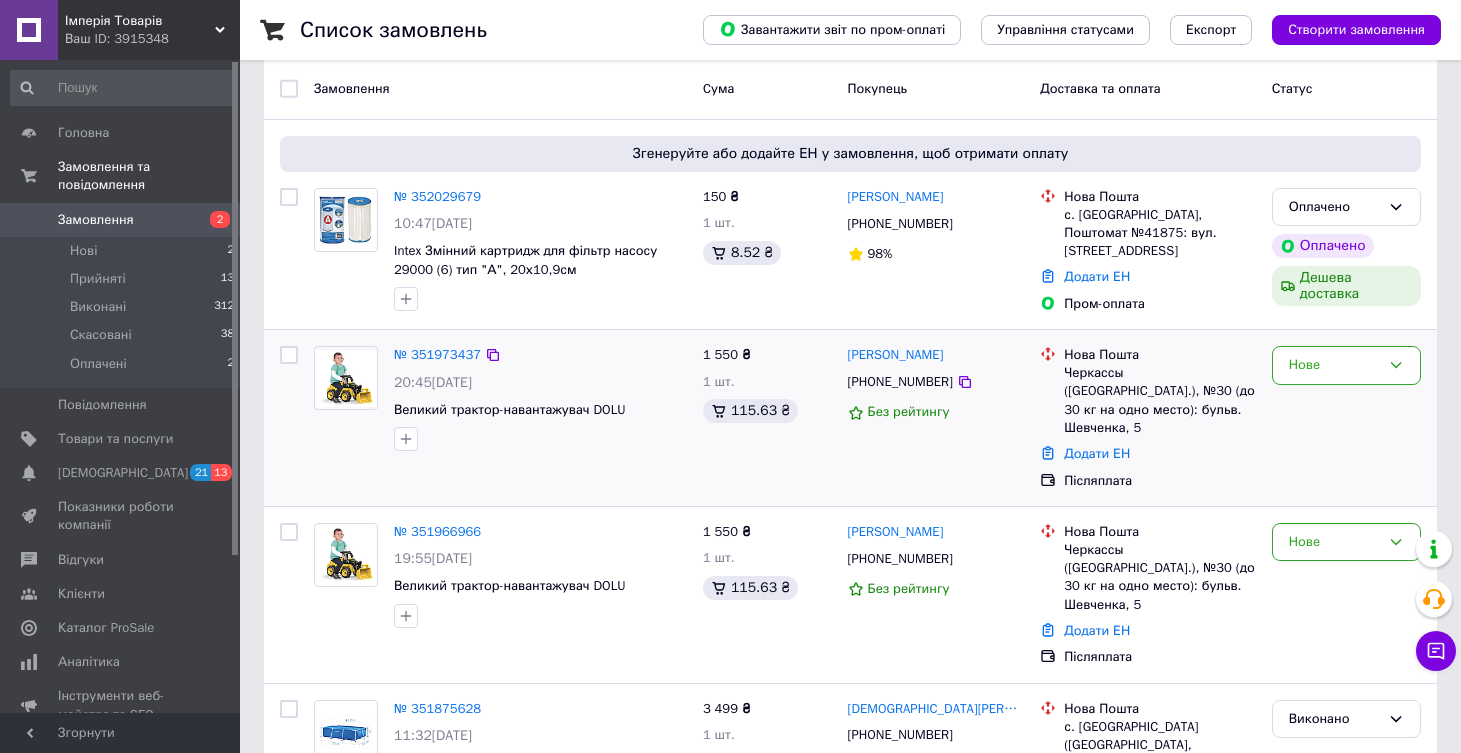 scroll, scrollTop: 0, scrollLeft: 0, axis: both 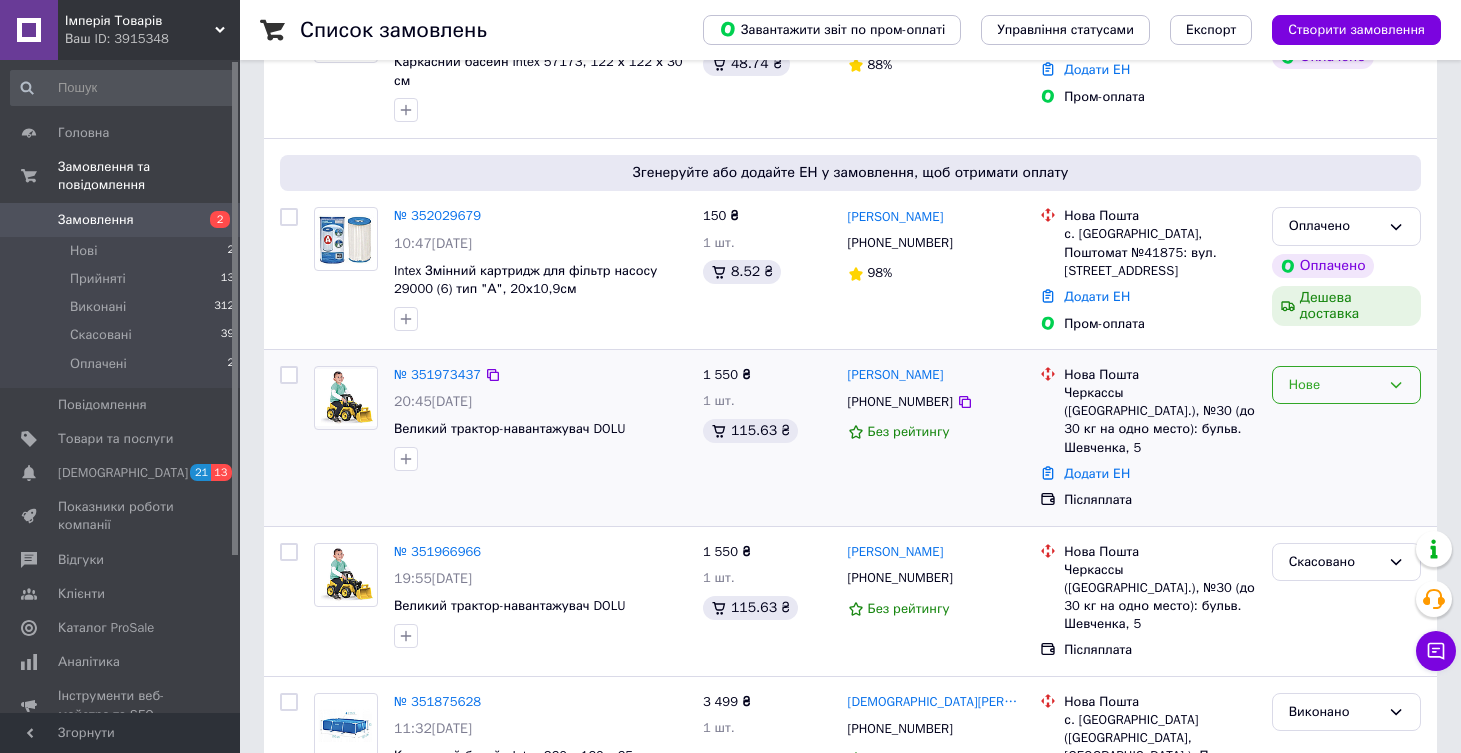 click on "Нове" at bounding box center [1334, 385] 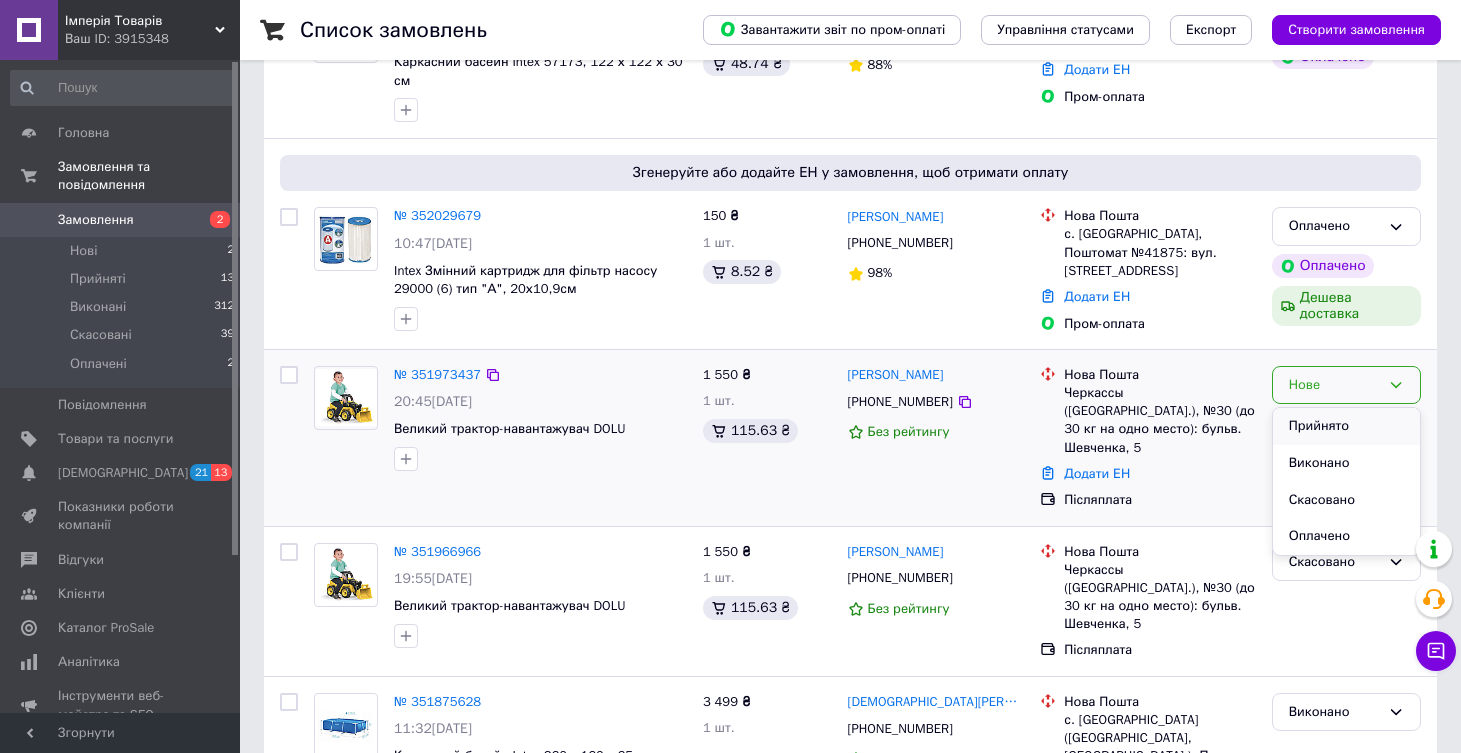 click on "Прийнято" at bounding box center (1346, 426) 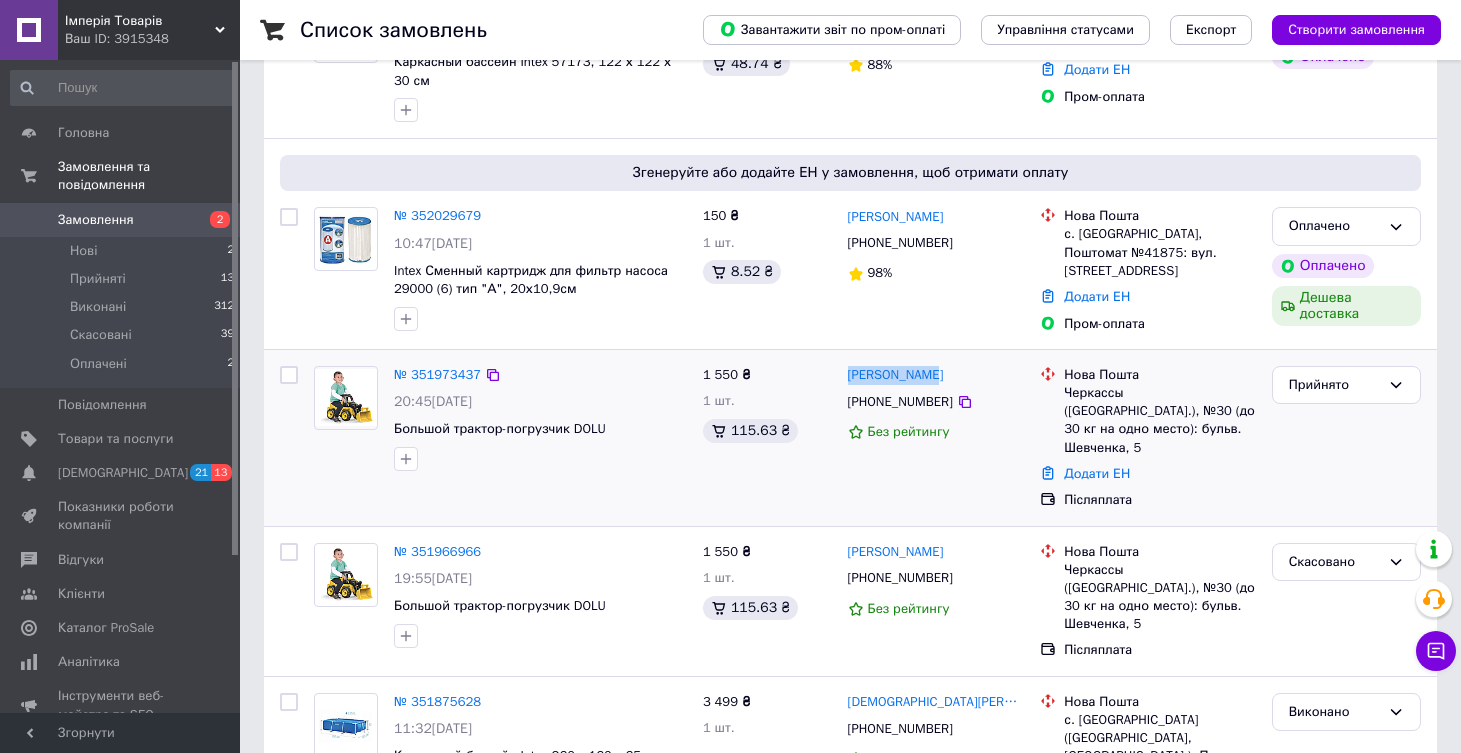 drag, startPoint x: 842, startPoint y: 376, endPoint x: 977, endPoint y: 376, distance: 135 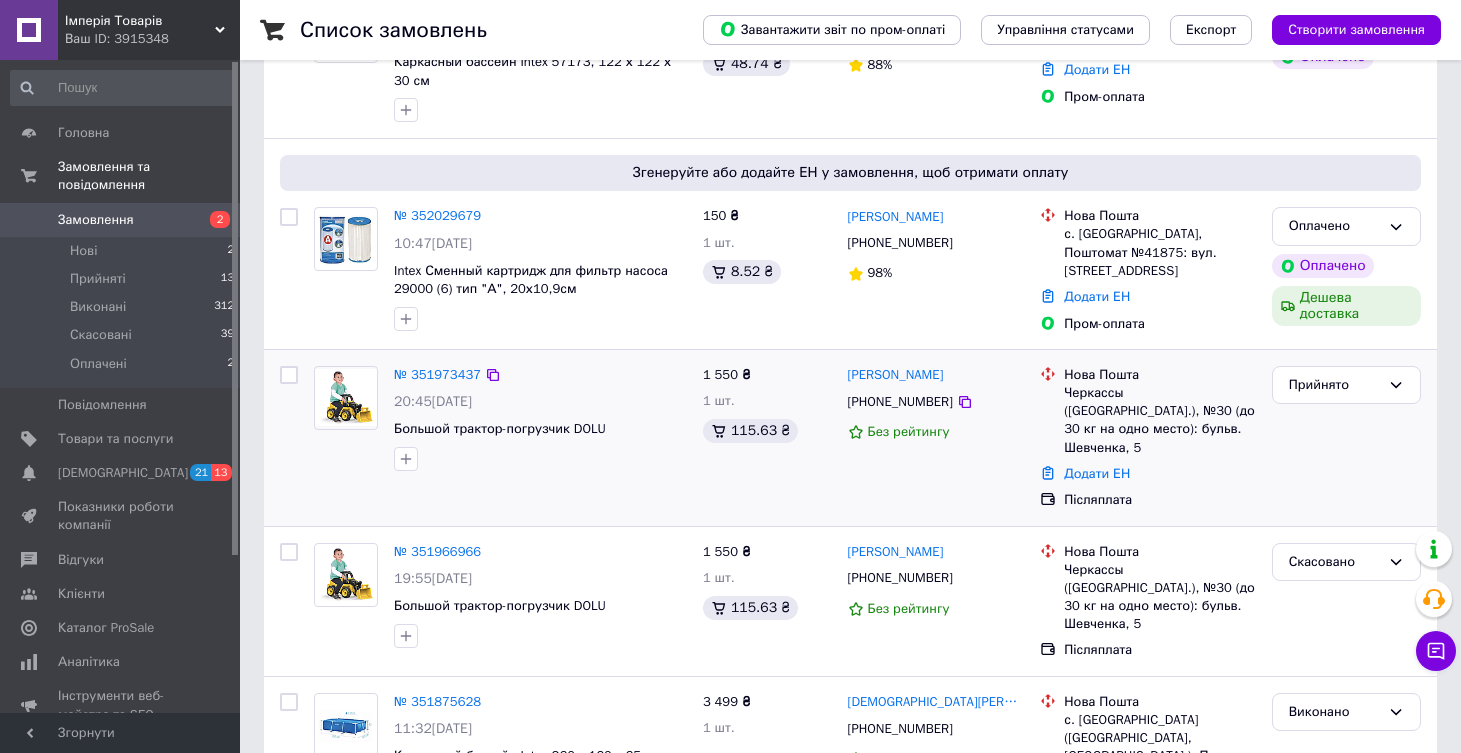click on "Оля Стеценко +380932722753 Без рейтингу" at bounding box center [936, 438] 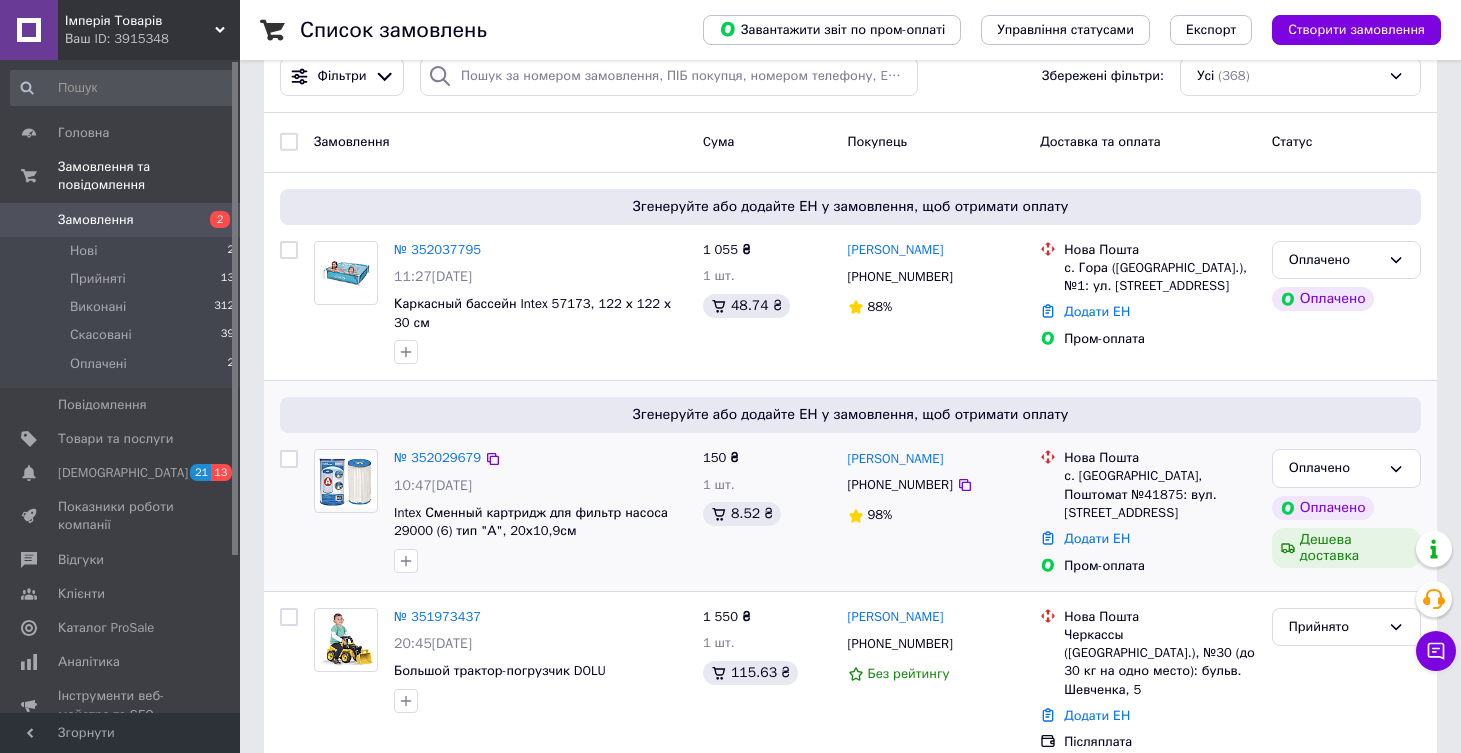 scroll, scrollTop: 55, scrollLeft: 0, axis: vertical 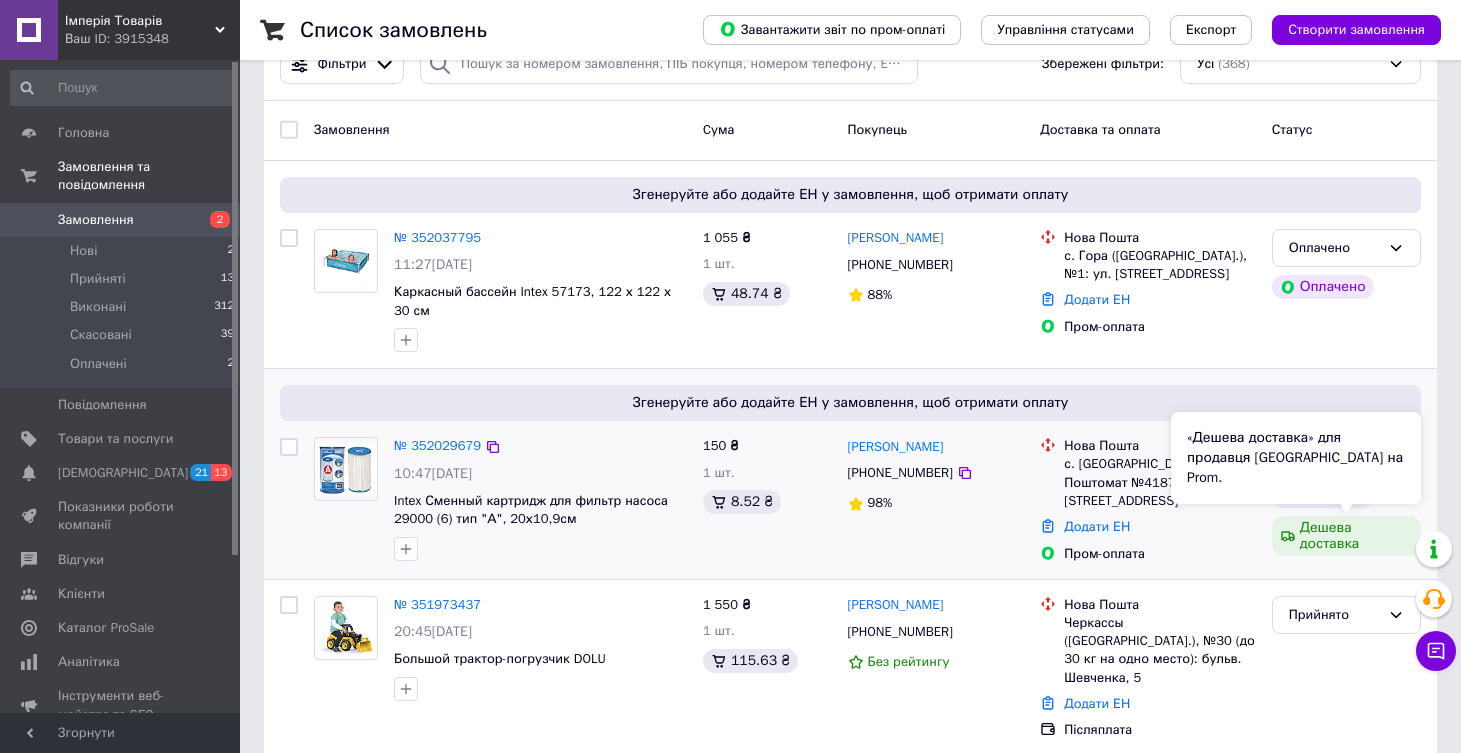 click on "Дешева доставка" at bounding box center [1346, 536] 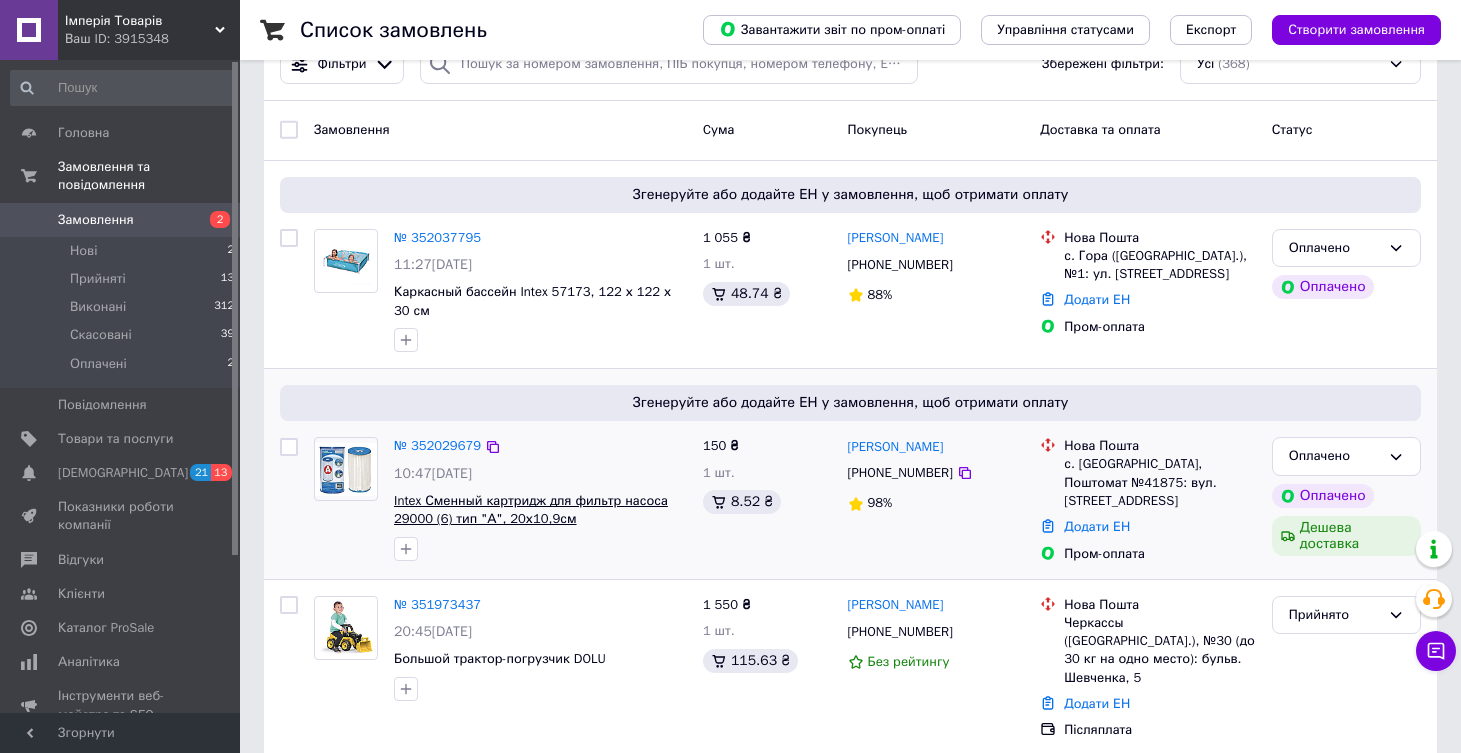 click on "Intex Сменный картридж для фильтр насоса 29000 (6) тип "А", 20х10,9см" at bounding box center [531, 510] 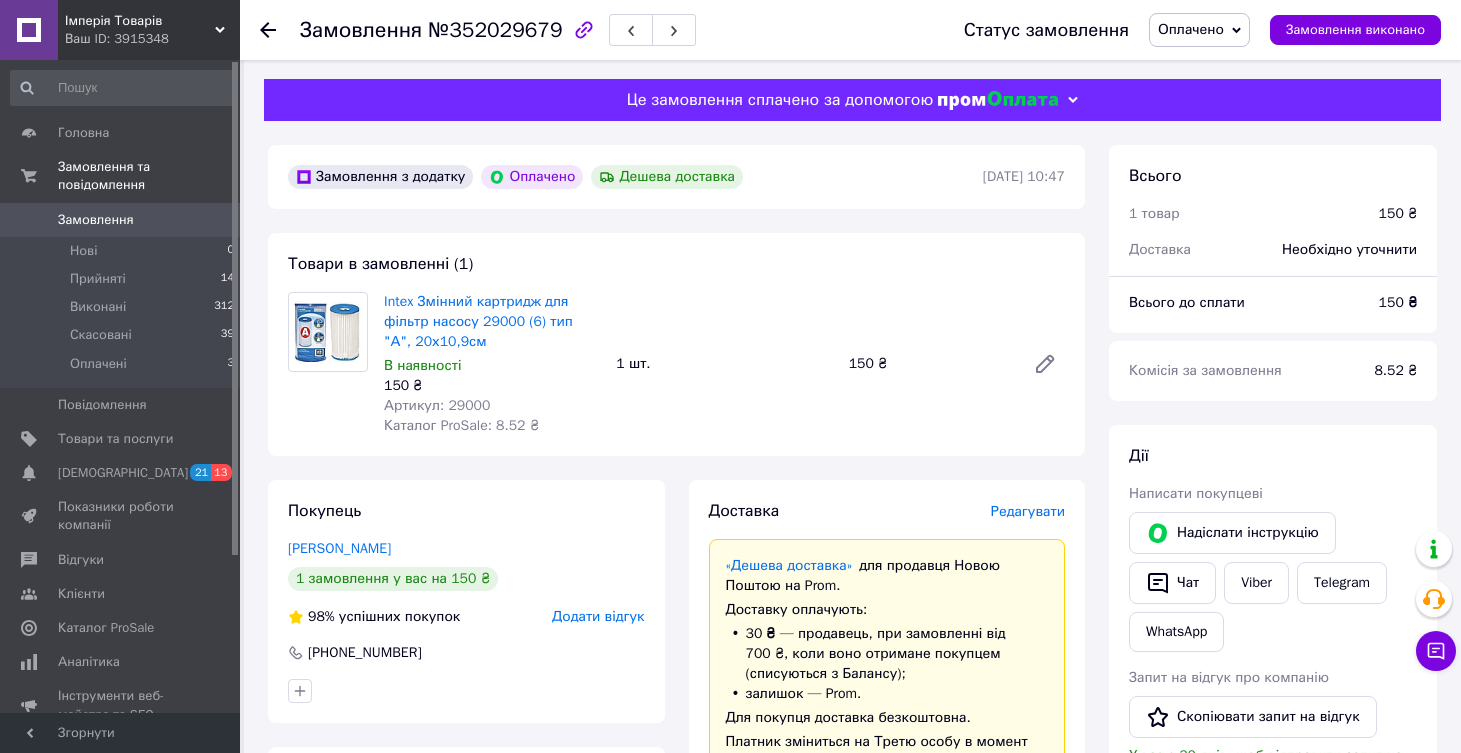 scroll, scrollTop: 0, scrollLeft: 0, axis: both 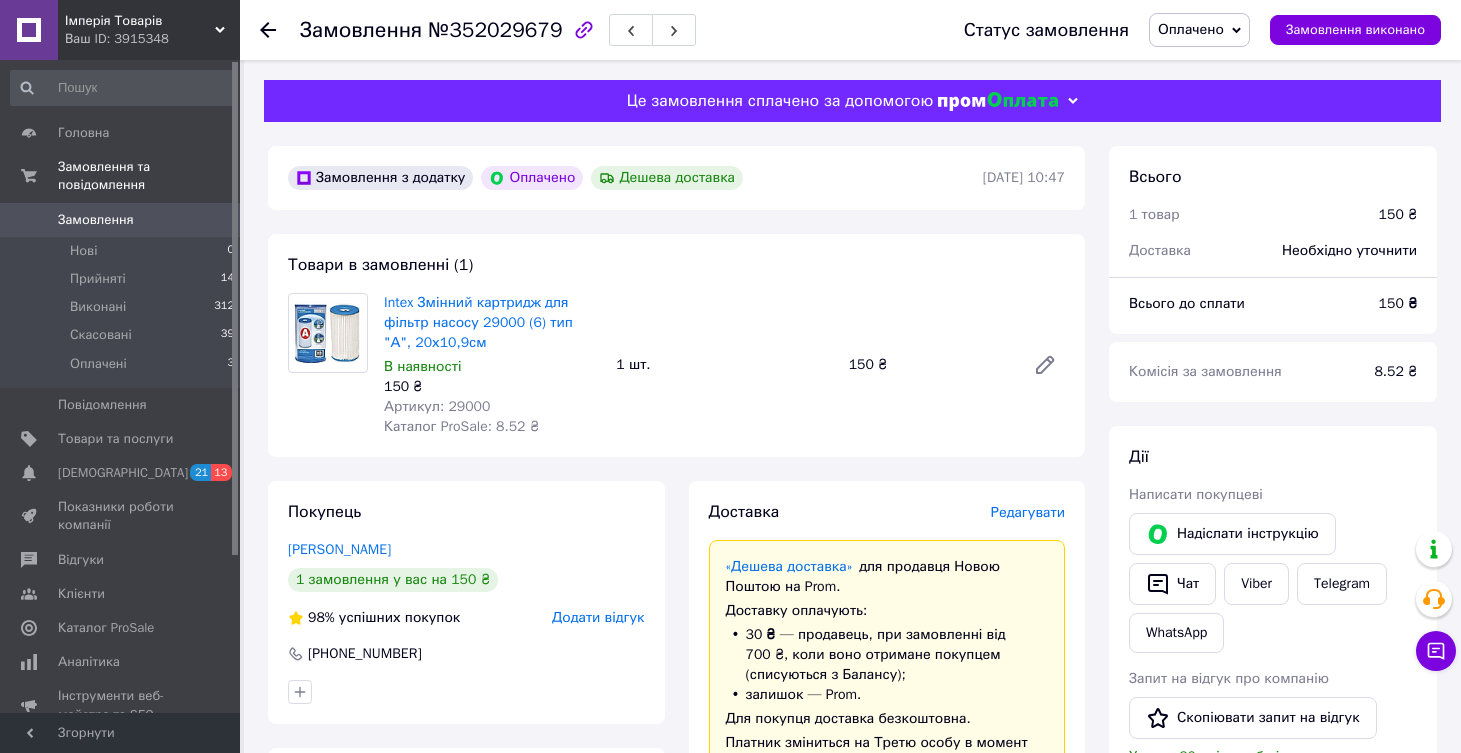 click 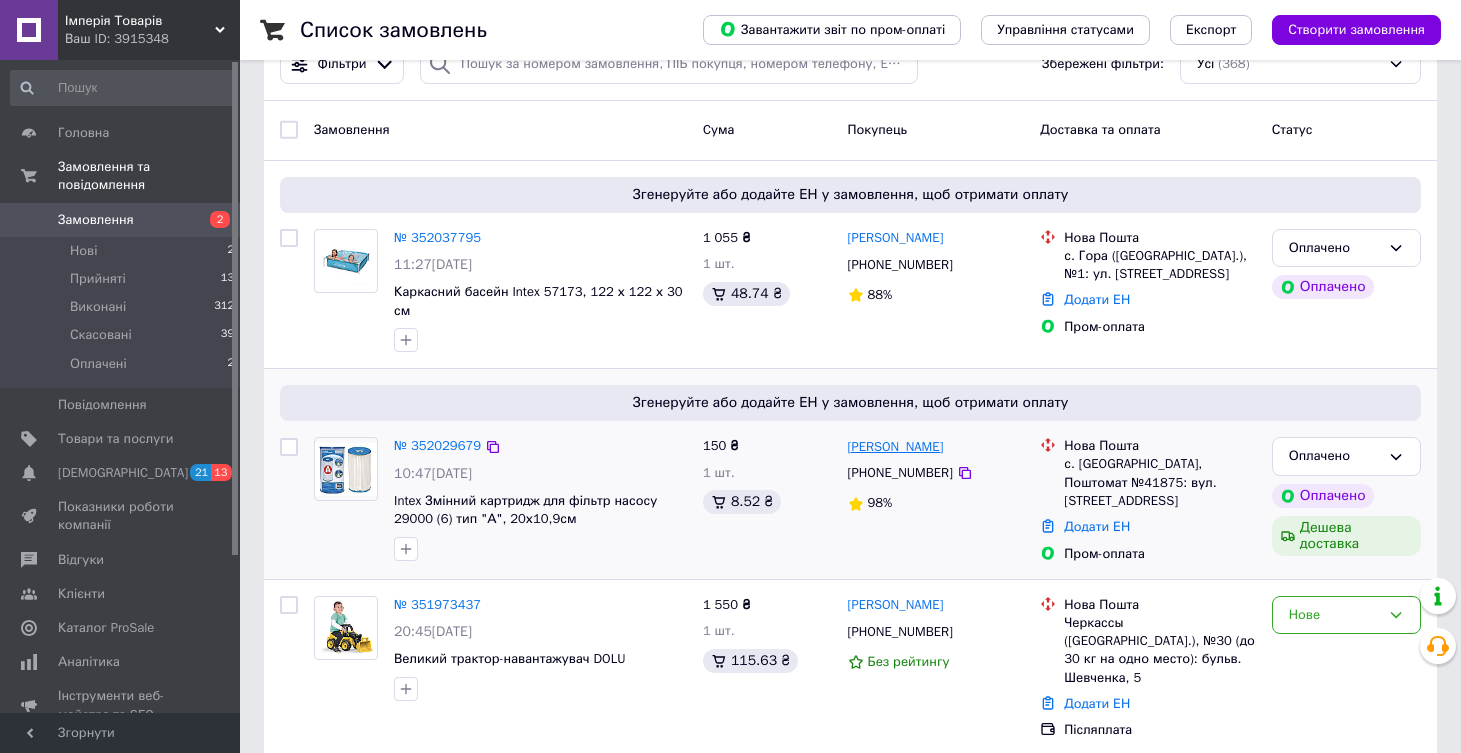 scroll, scrollTop: 55, scrollLeft: 0, axis: vertical 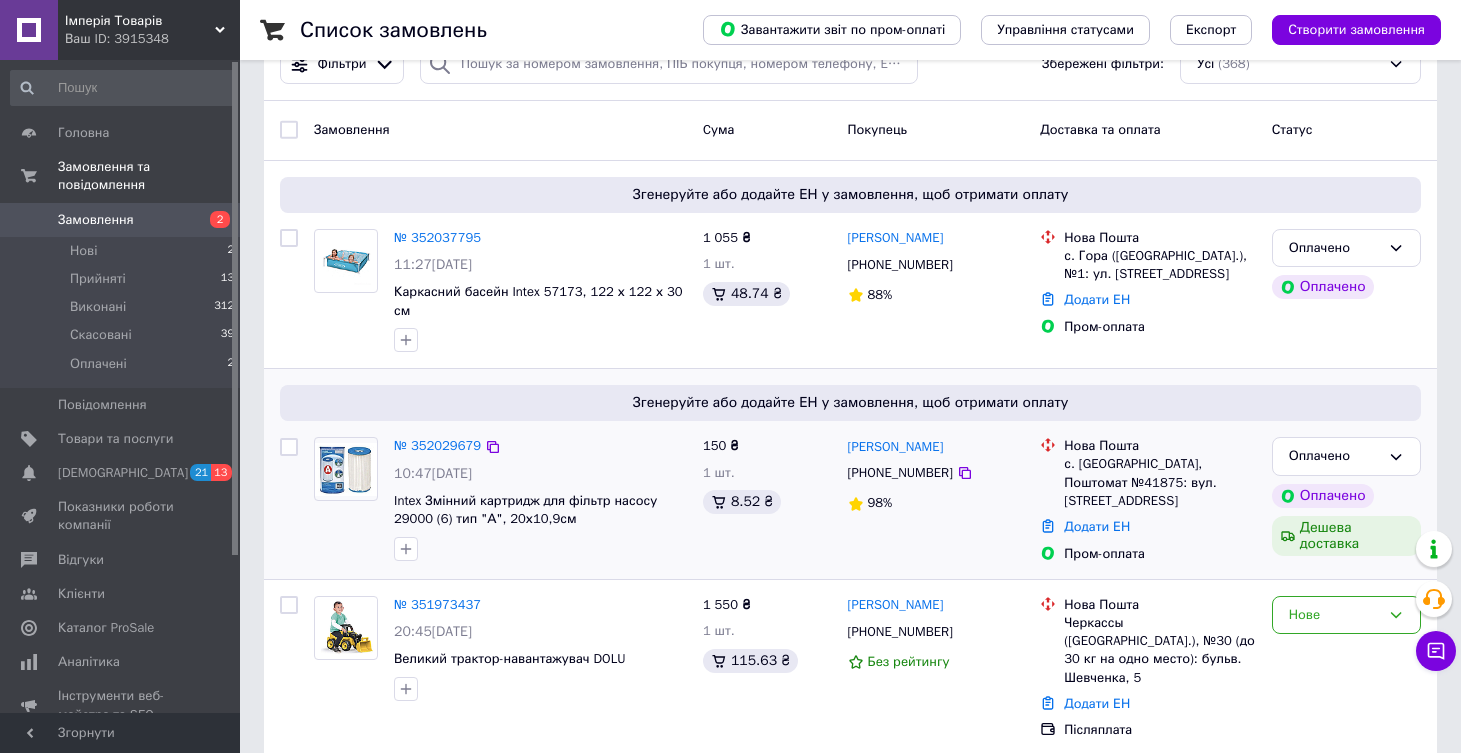 drag, startPoint x: 838, startPoint y: 450, endPoint x: 1014, endPoint y: 449, distance: 176.00284 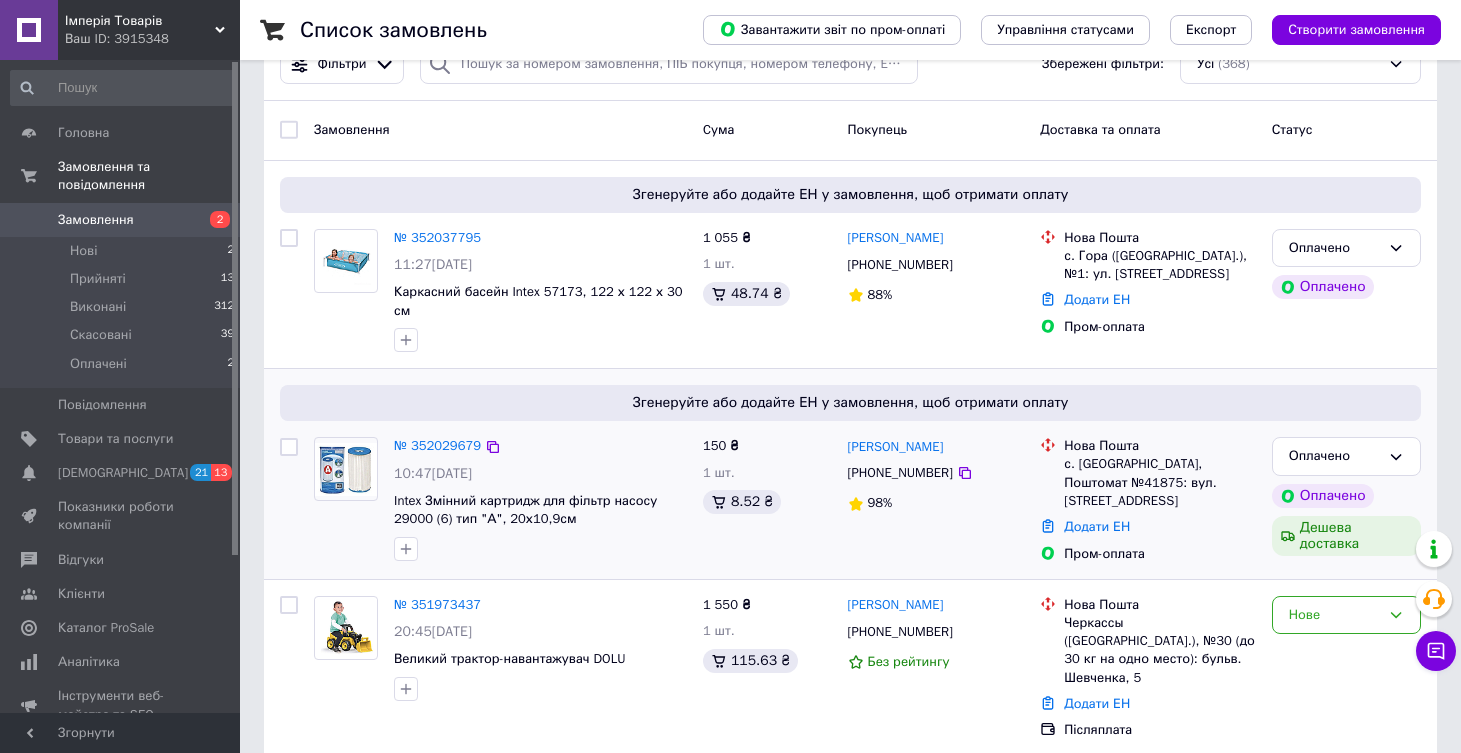 drag, startPoint x: 845, startPoint y: 445, endPoint x: 1009, endPoint y: 440, distance: 164.0762 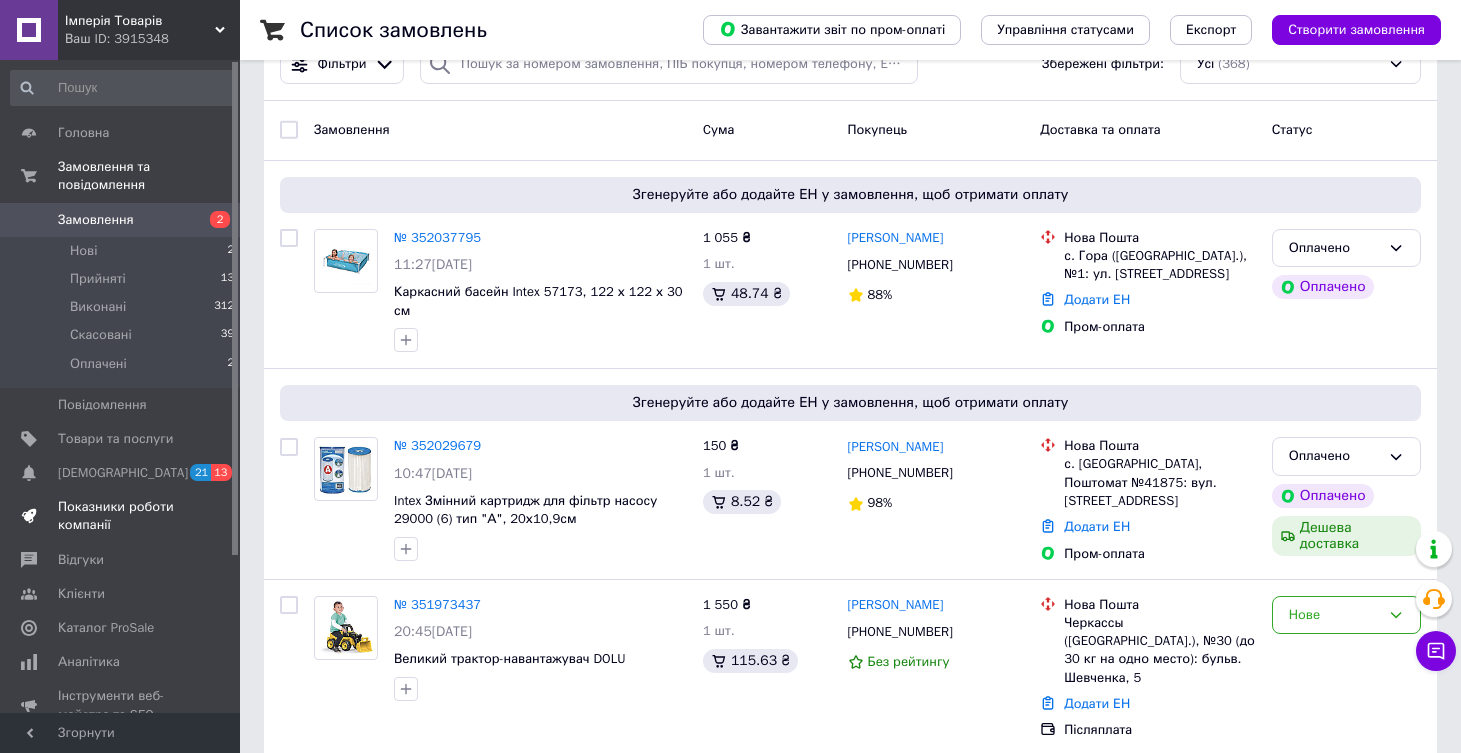 click on "Показники роботи компанії" at bounding box center (121, 516) 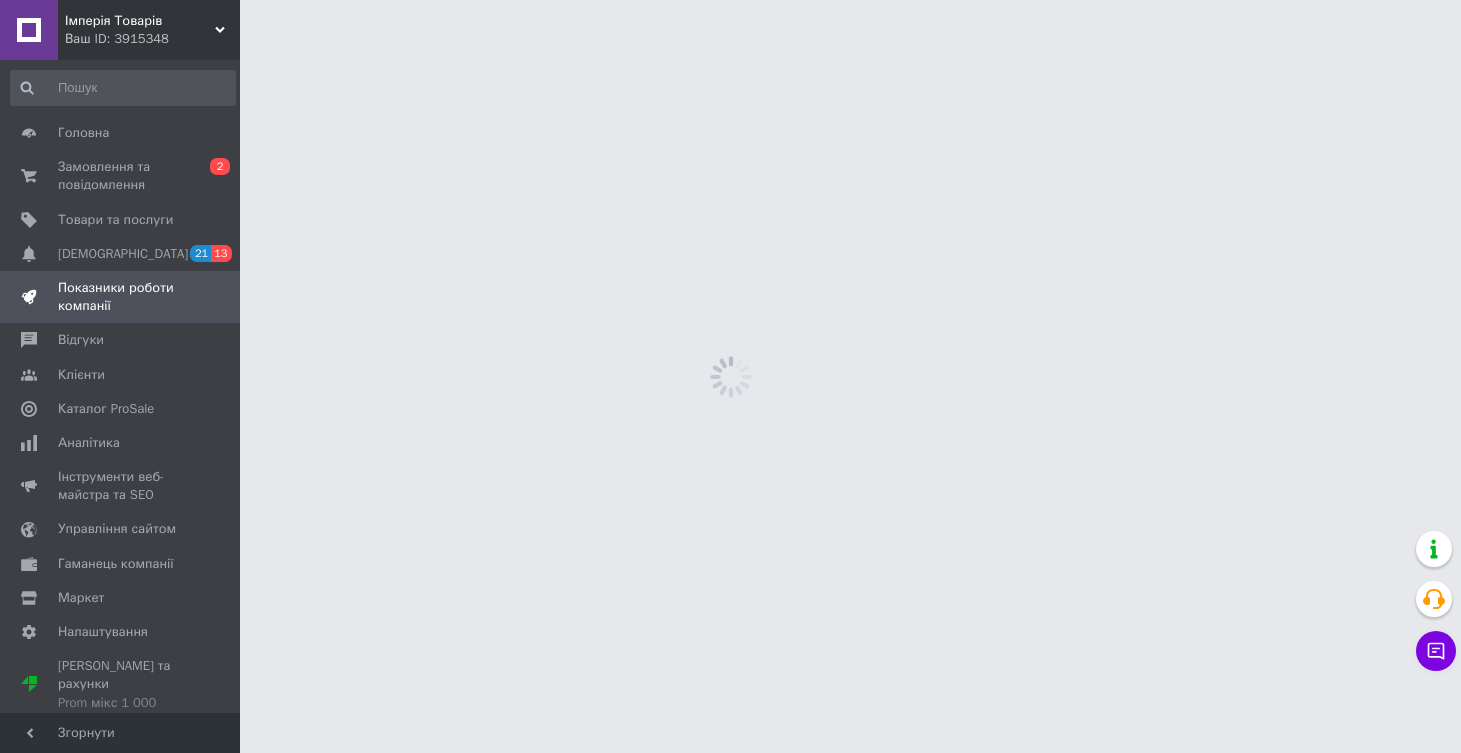 scroll, scrollTop: 0, scrollLeft: 0, axis: both 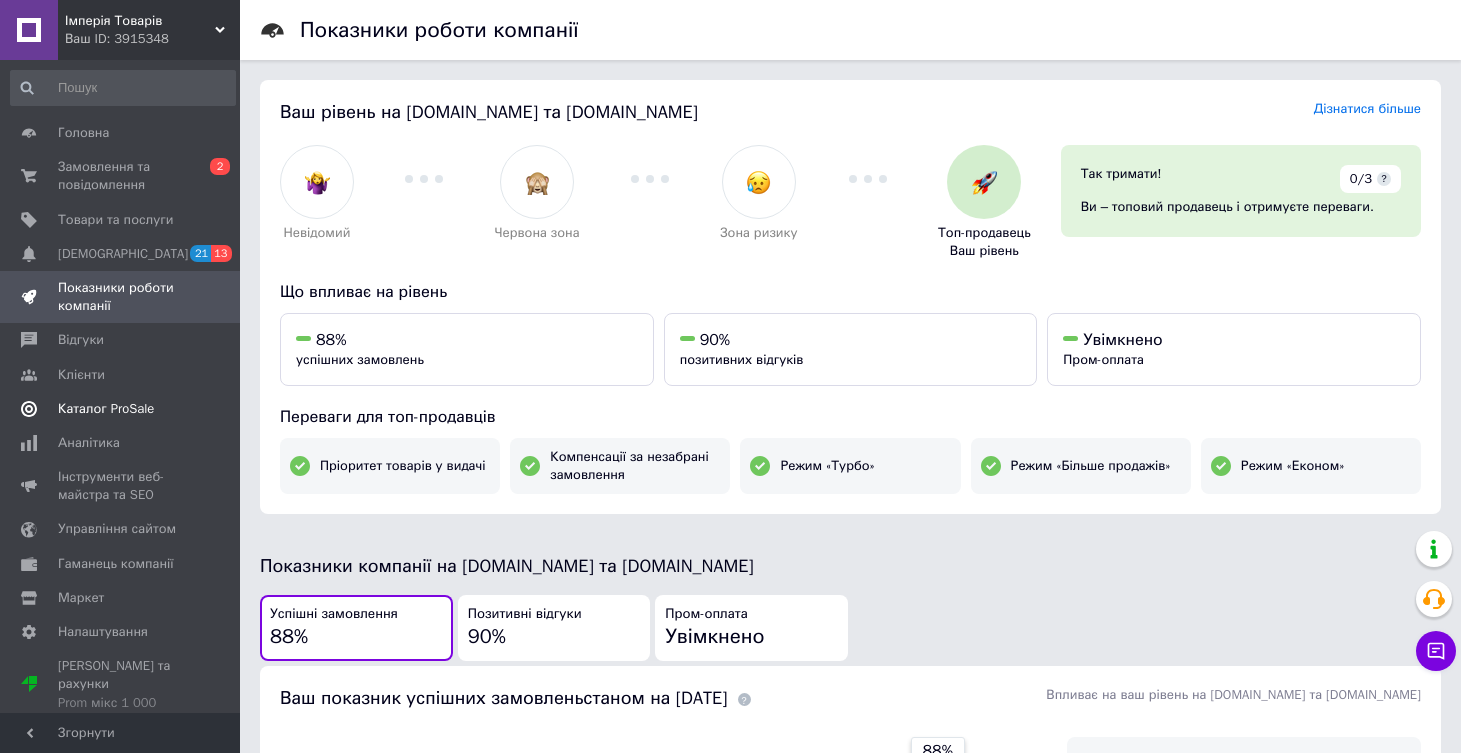 click on "Каталог ProSale" at bounding box center (106, 409) 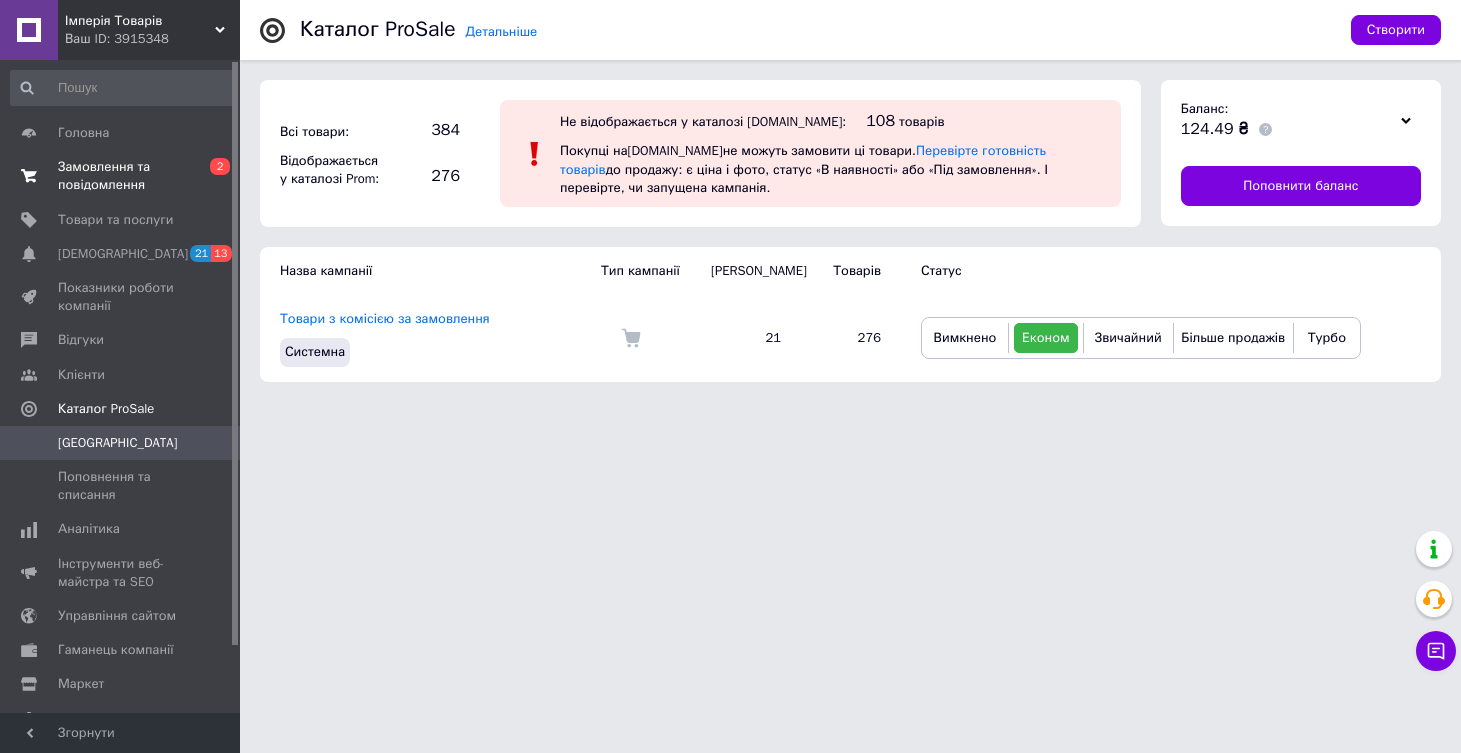 click on "Замовлення та повідомлення" at bounding box center [121, 176] 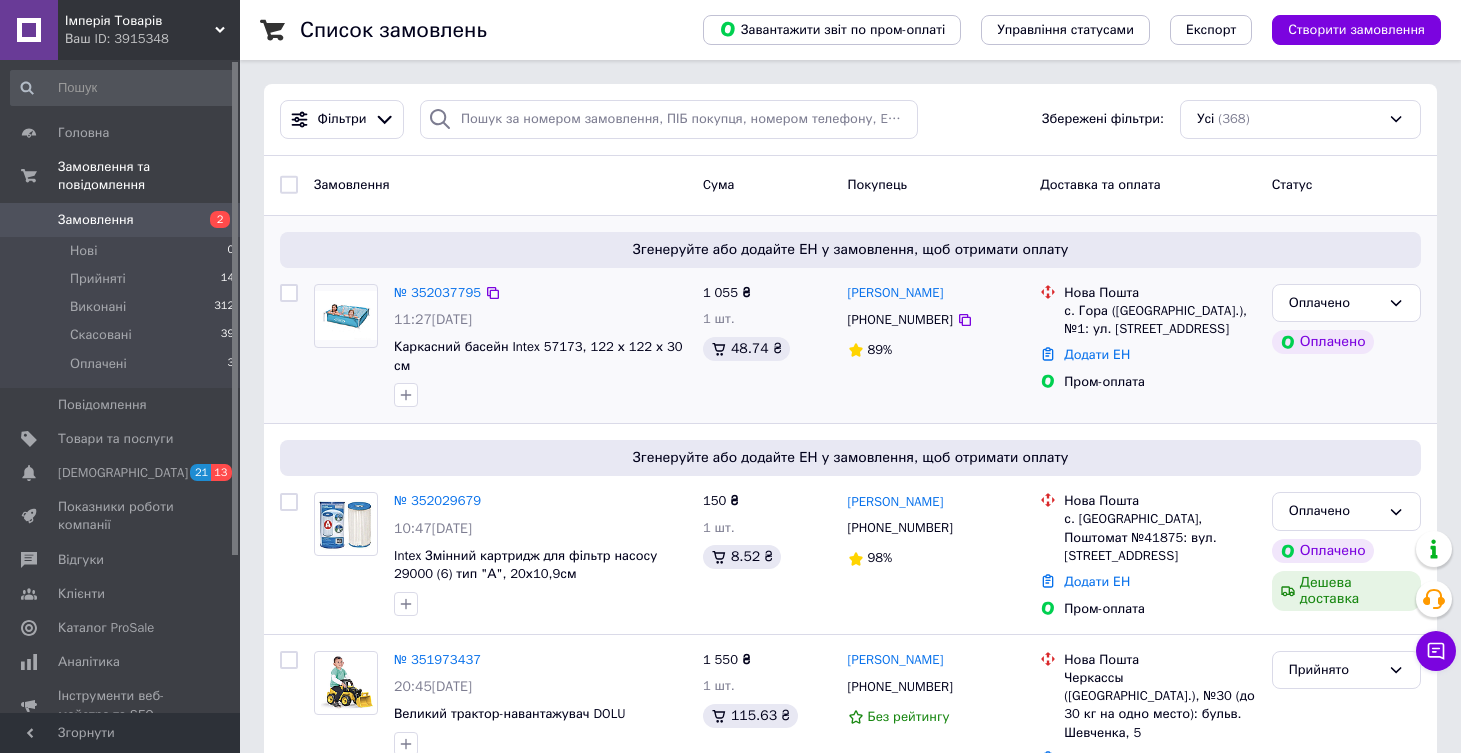 drag, startPoint x: 843, startPoint y: 292, endPoint x: 978, endPoint y: 292, distance: 135 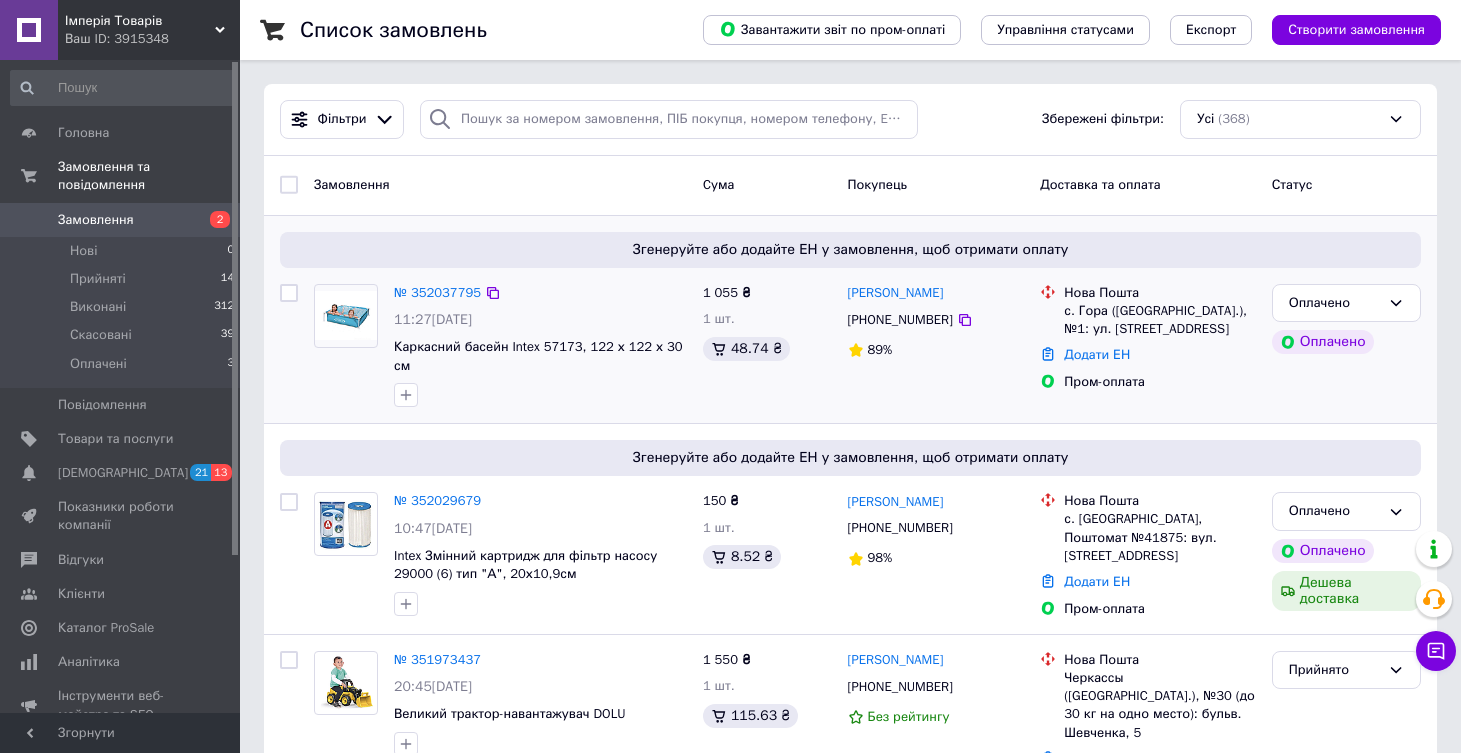 click on "1 055 ₴ 1 шт. 48.74 ₴" at bounding box center (767, 346) 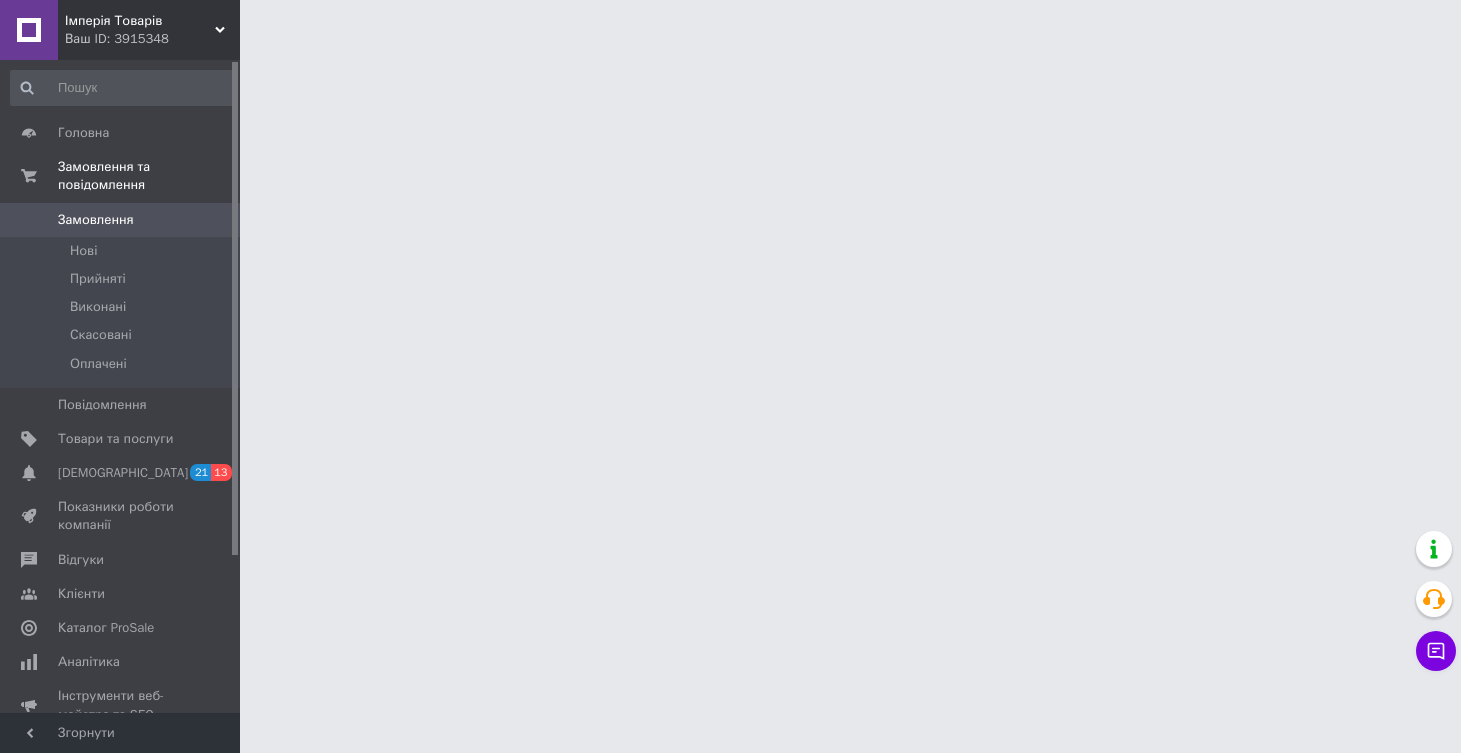 scroll, scrollTop: 0, scrollLeft: 0, axis: both 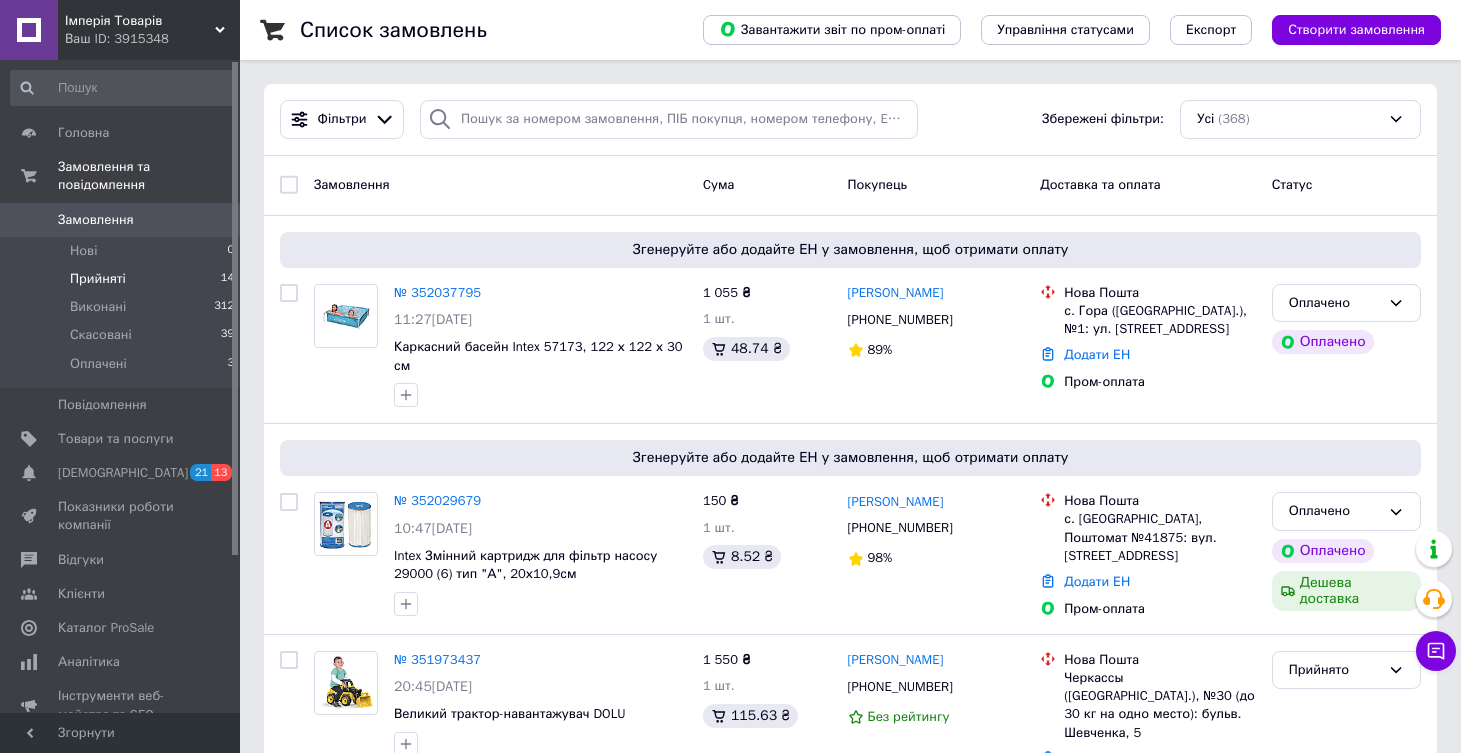 click on "Прийняті" at bounding box center [98, 279] 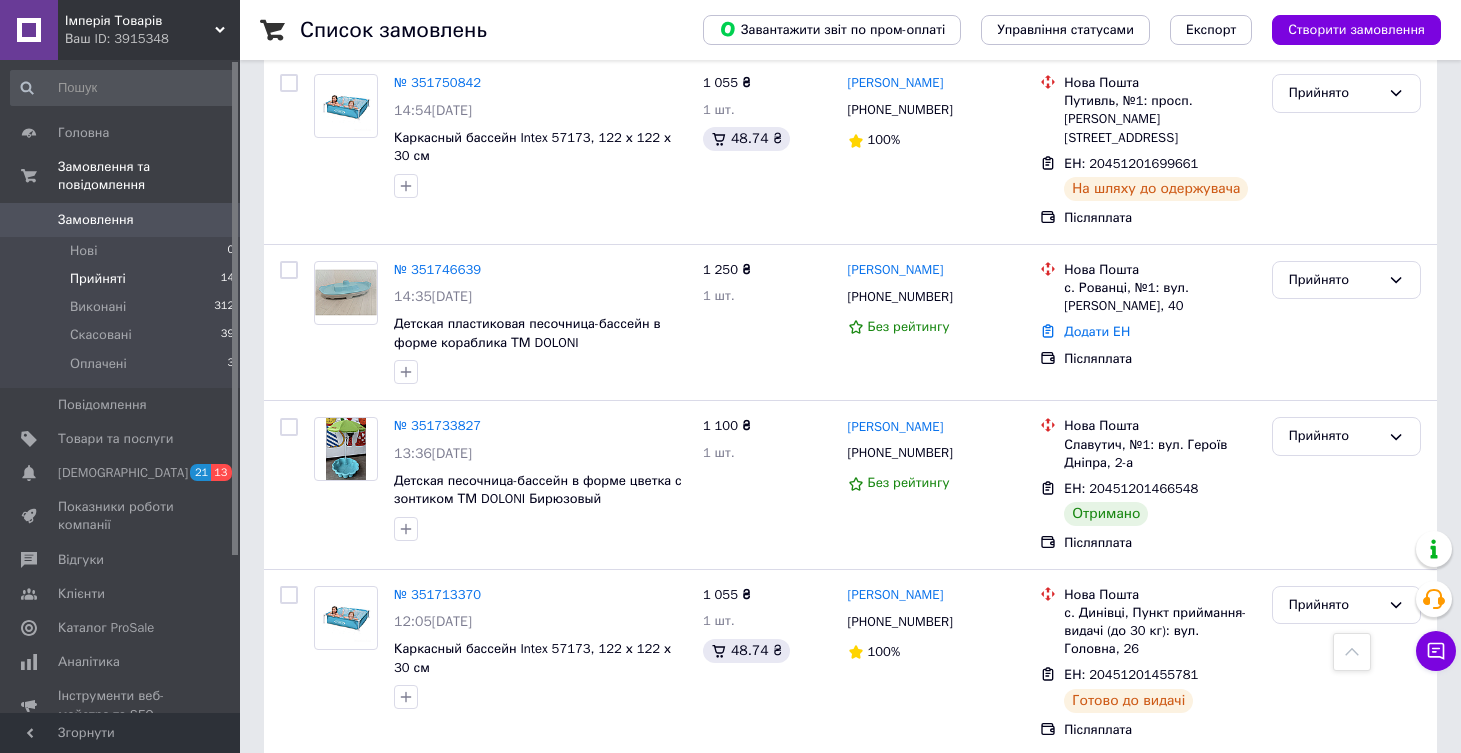 scroll, scrollTop: 728, scrollLeft: 0, axis: vertical 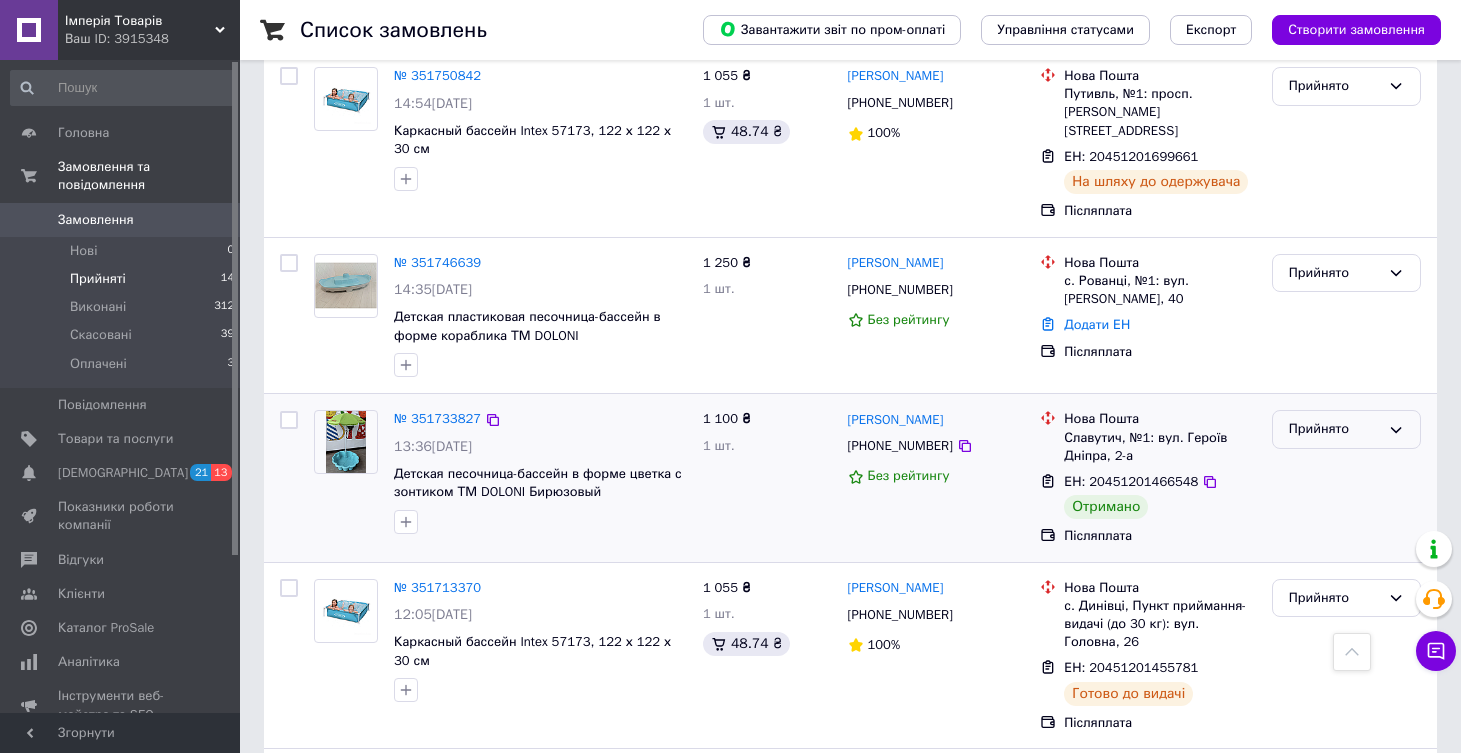 click on "Прийнято" at bounding box center (1346, 429) 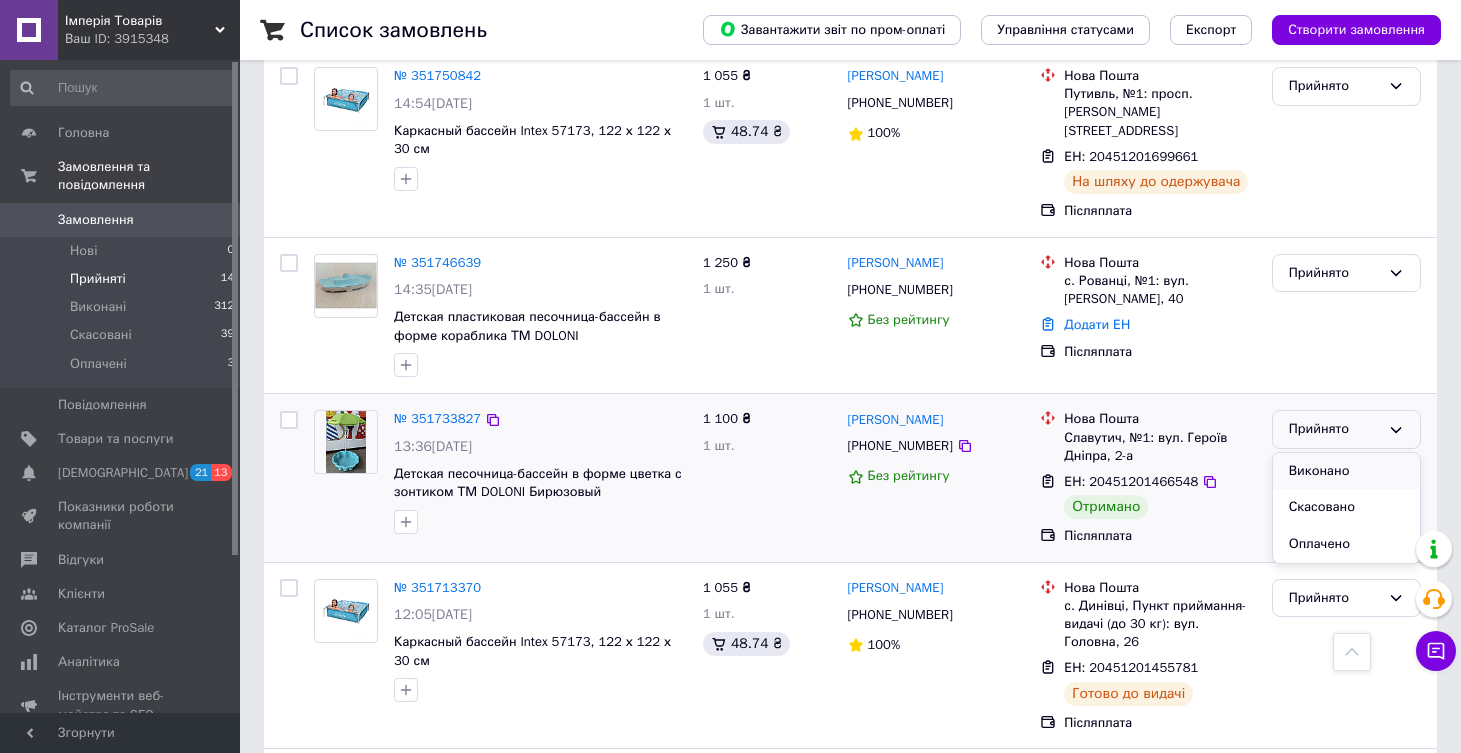click on "Виконано" at bounding box center (1346, 471) 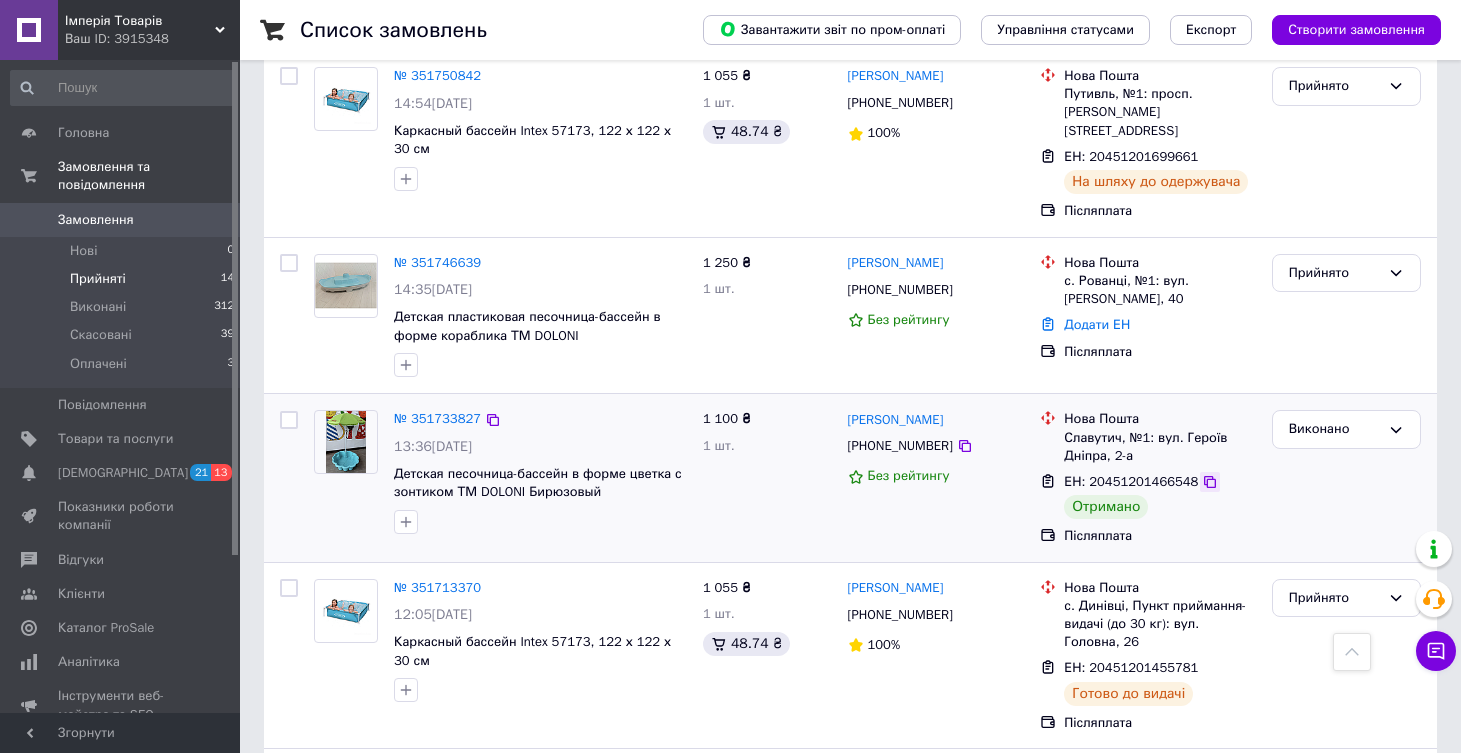 click 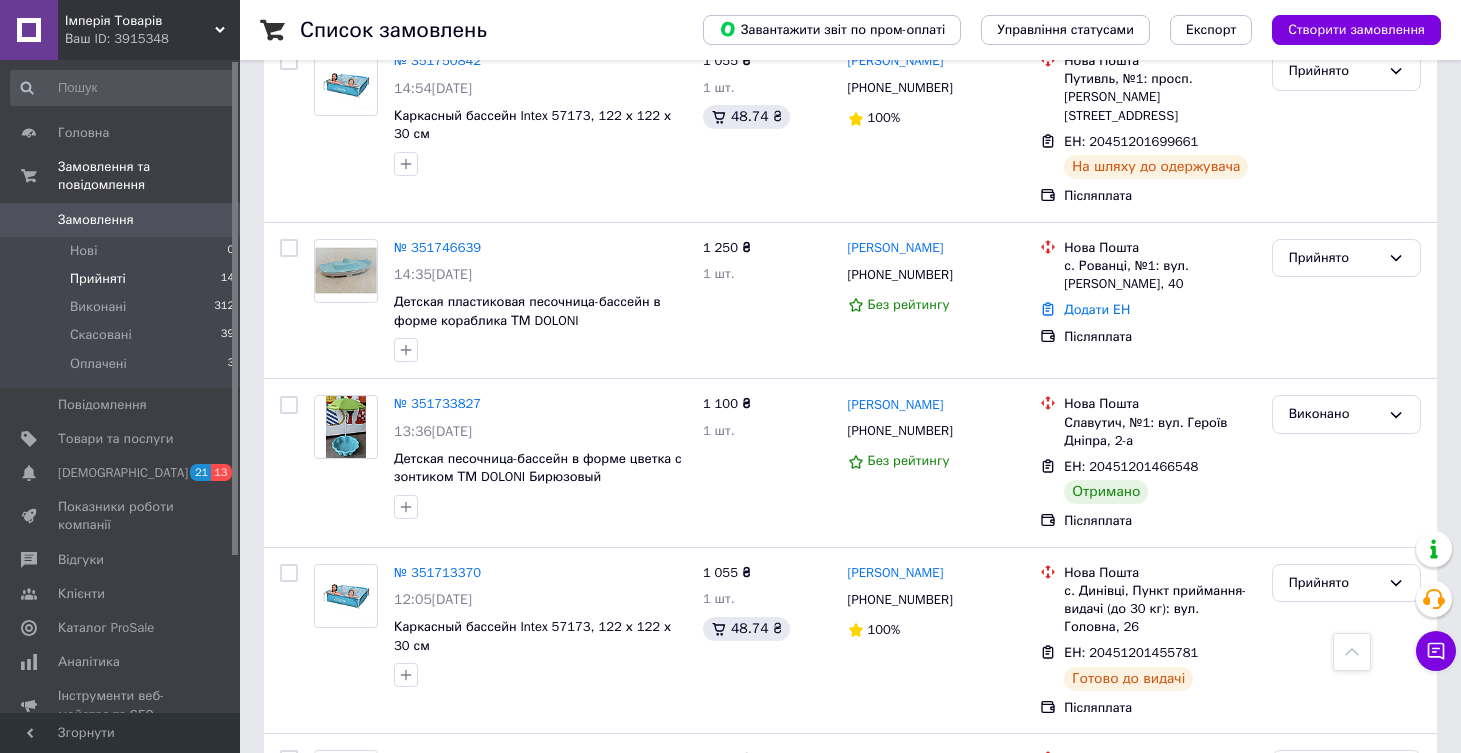 scroll, scrollTop: 739, scrollLeft: 0, axis: vertical 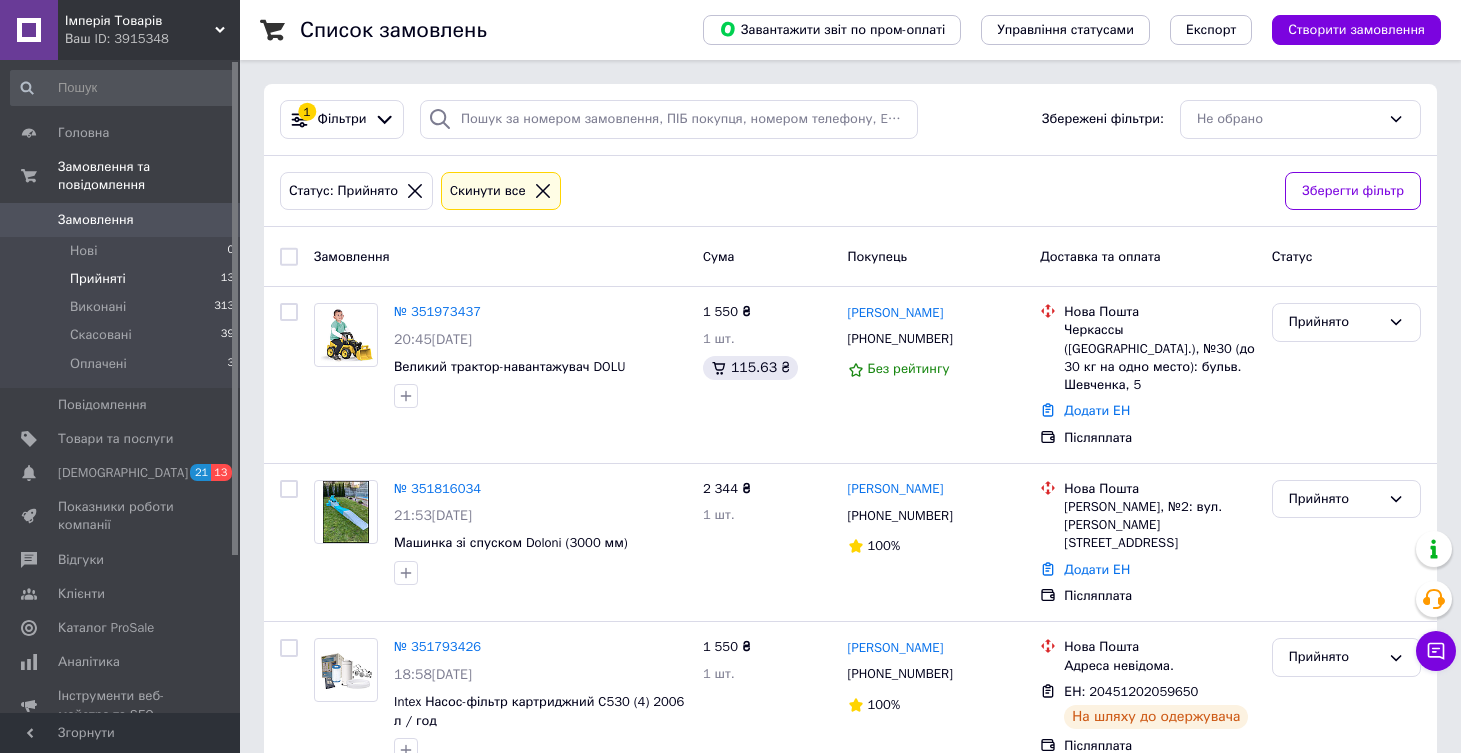 click on "Замовлення" at bounding box center [96, 220] 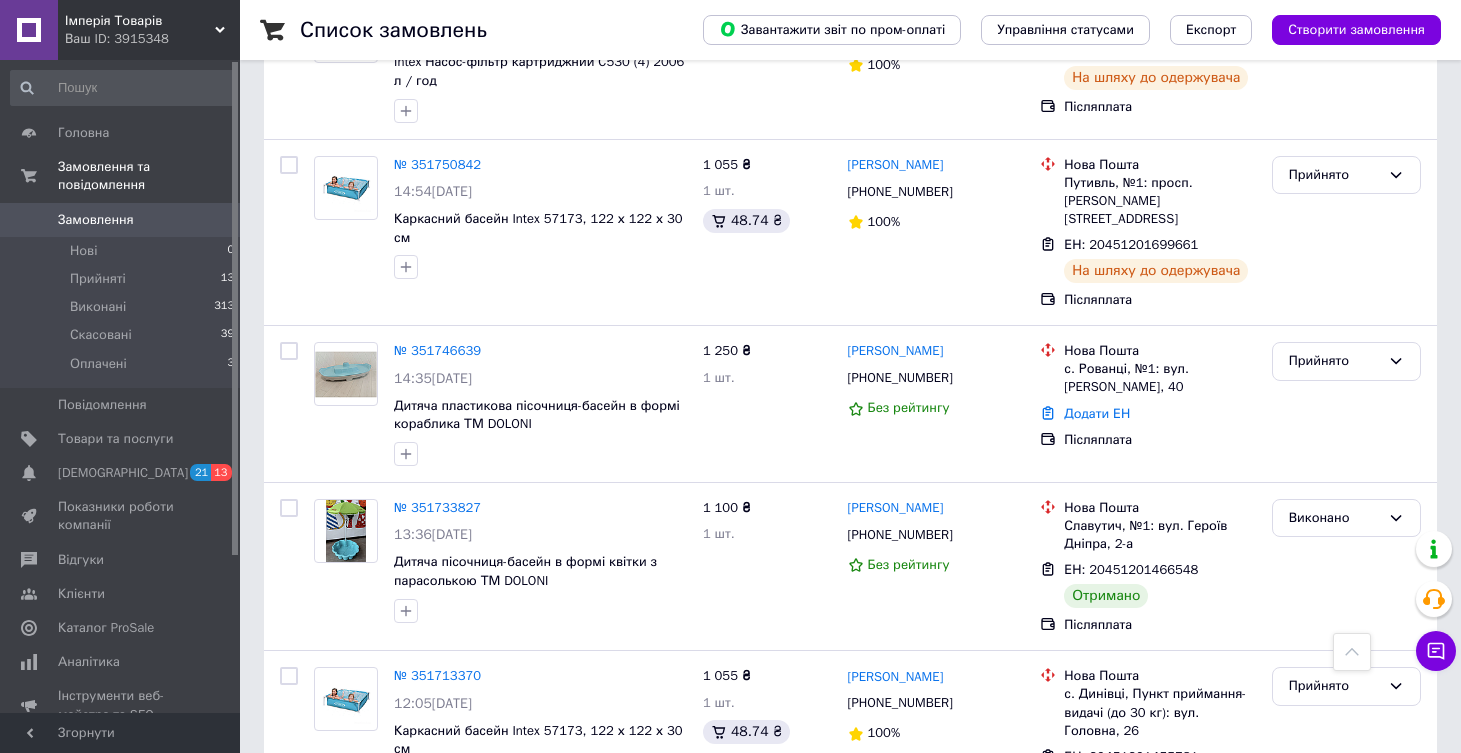 scroll, scrollTop: 1351, scrollLeft: 0, axis: vertical 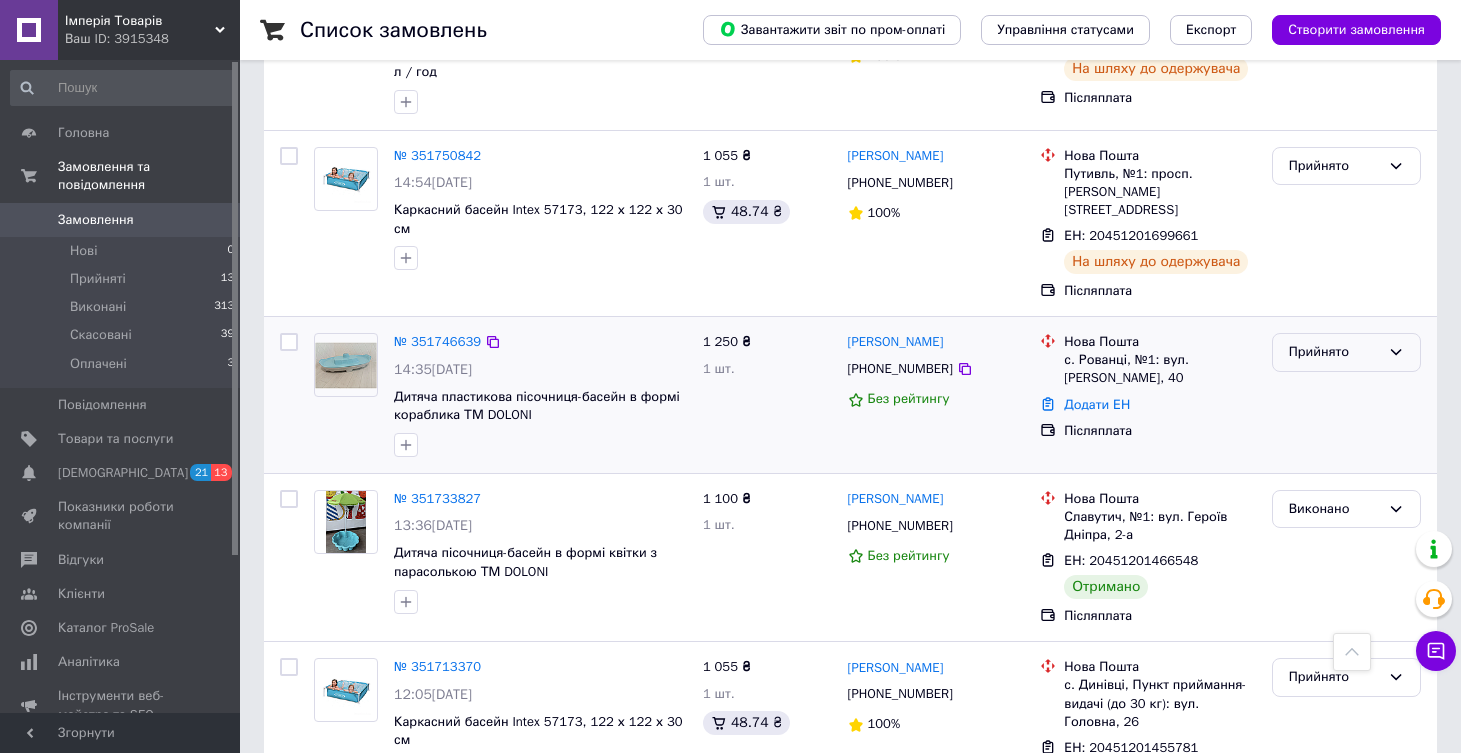 click on "Прийнято" at bounding box center [1334, 352] 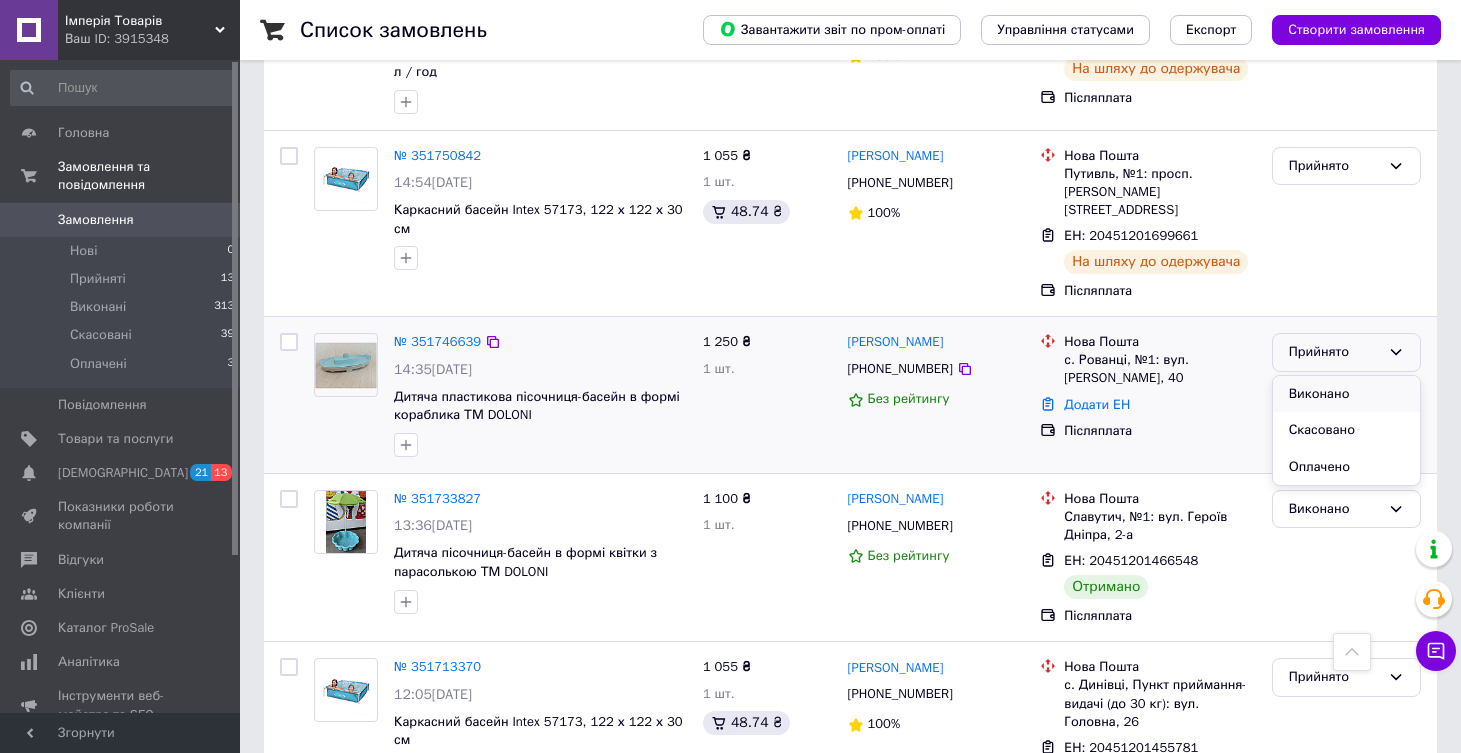 click on "Виконано" at bounding box center (1346, 394) 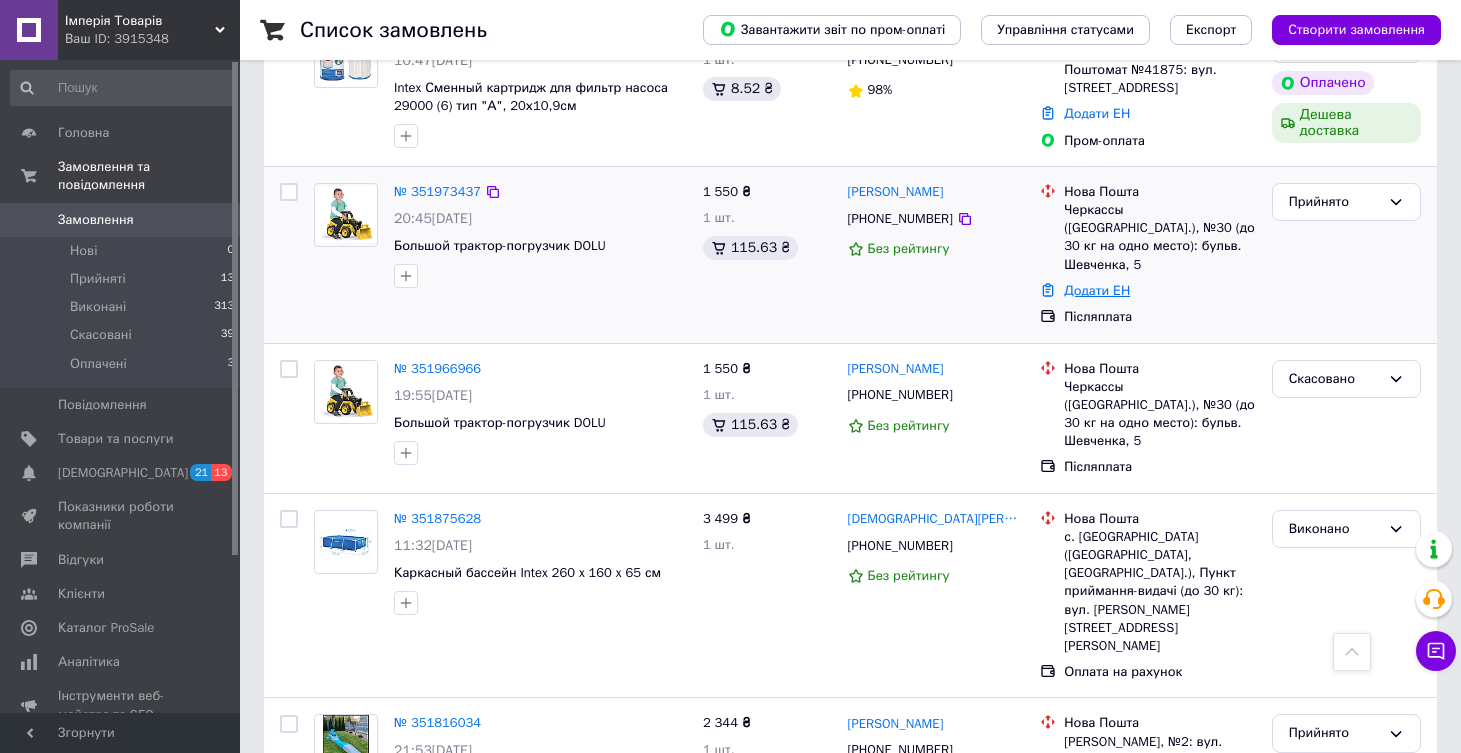 scroll, scrollTop: 465, scrollLeft: 0, axis: vertical 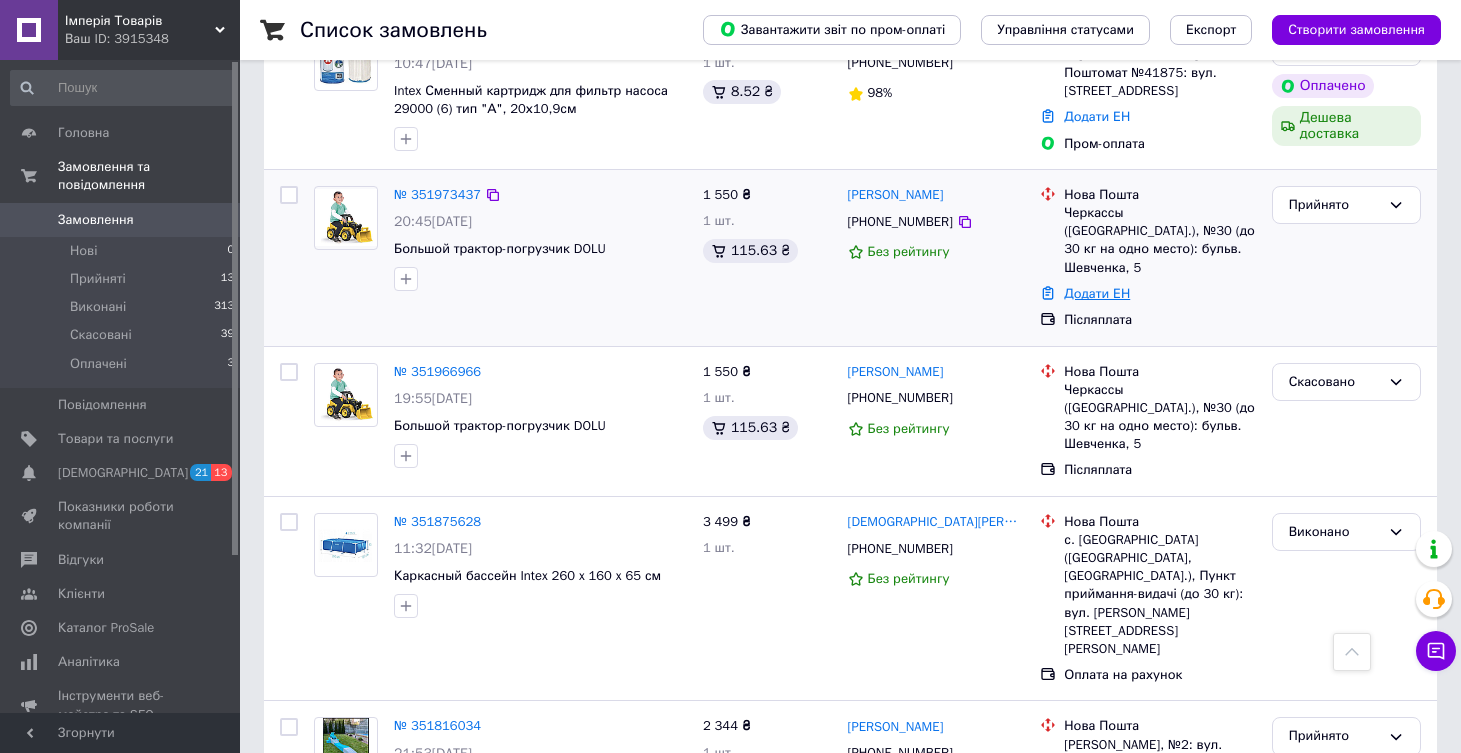 click on "Додати ЕН" at bounding box center [1097, 293] 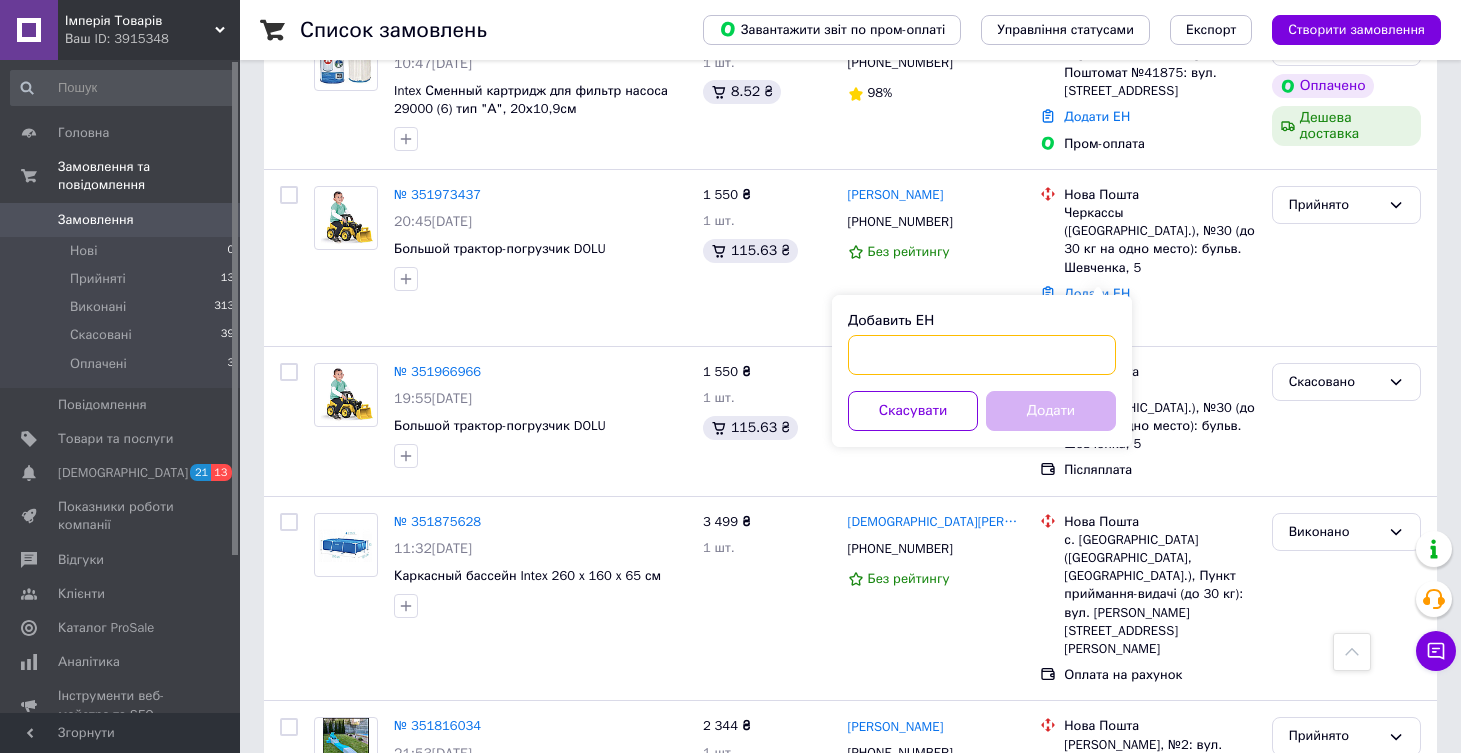 click on "Добавить ЕН" at bounding box center (982, 355) 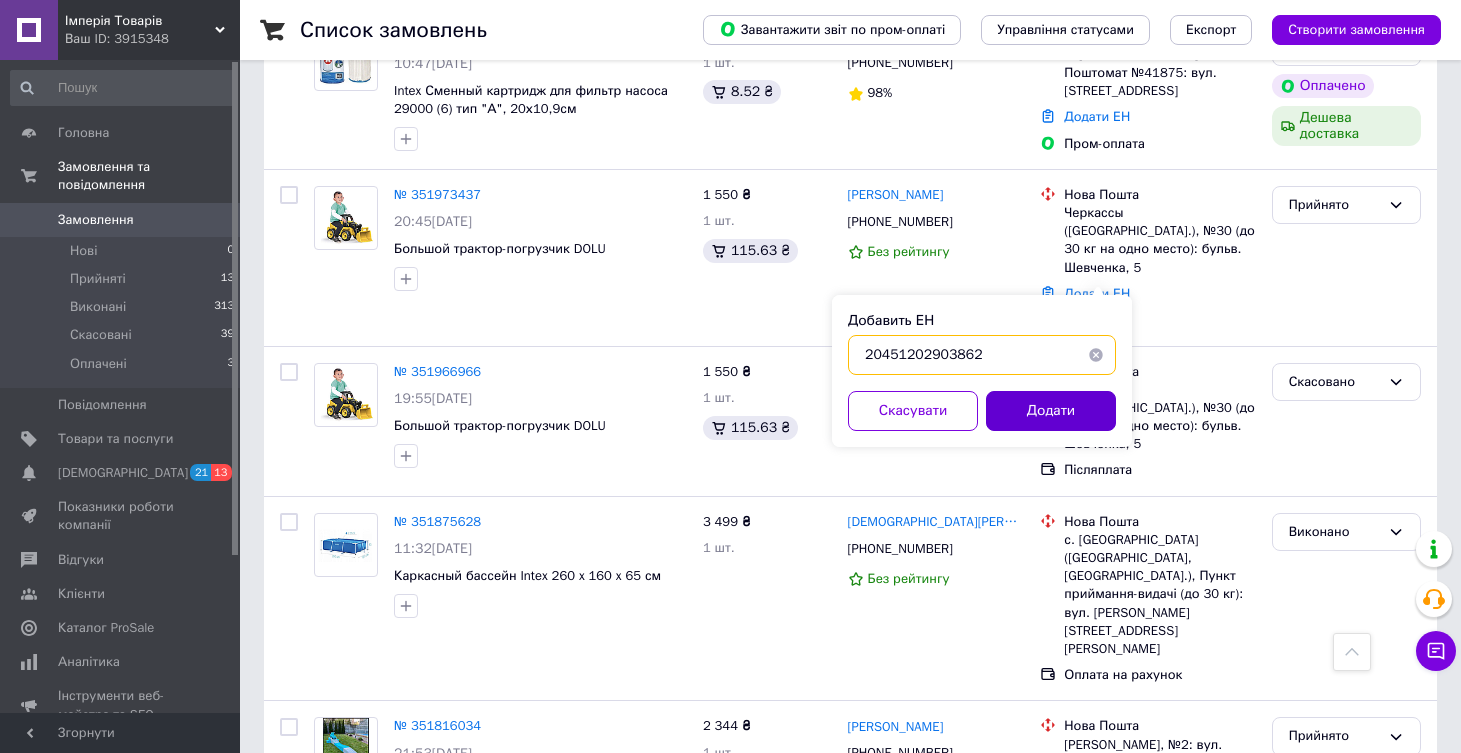 type on "20451202903862" 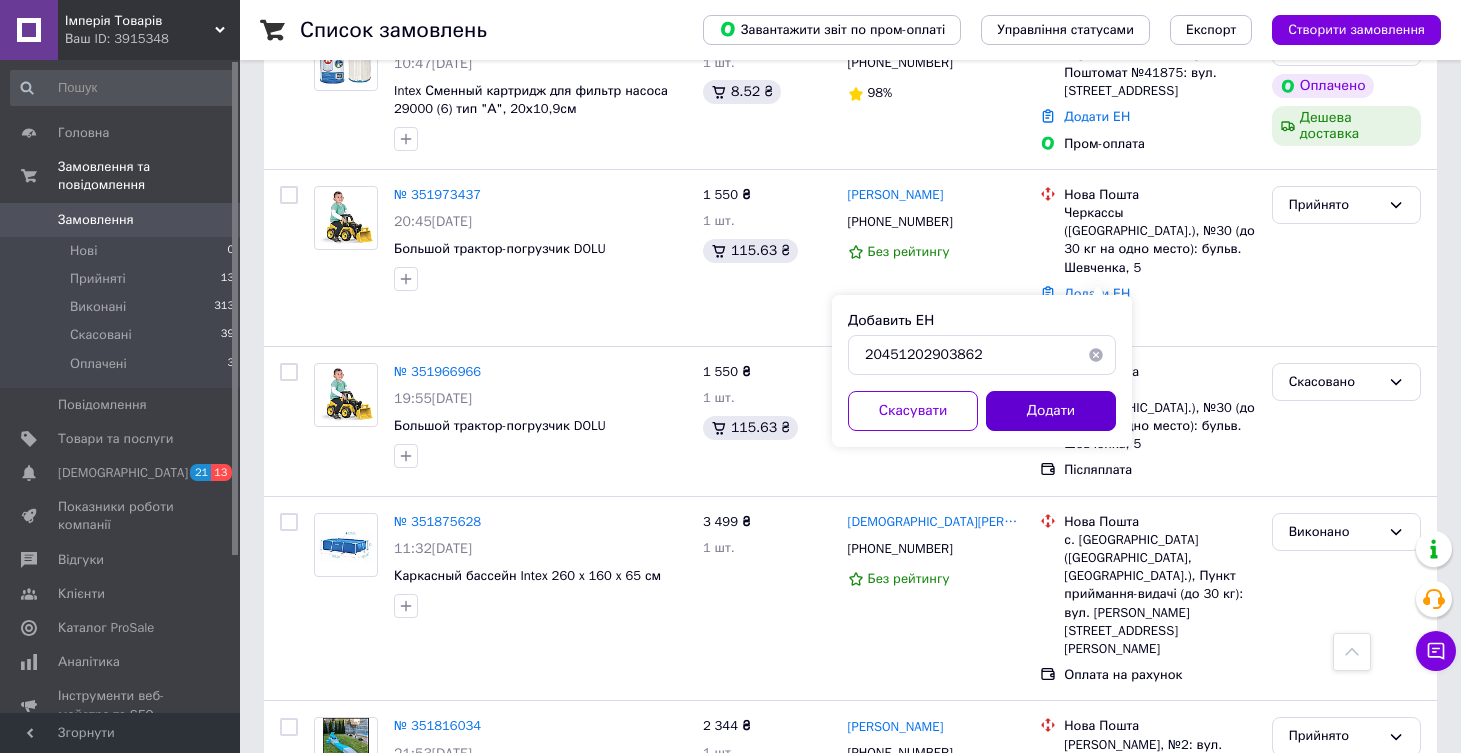 click on "Додати" at bounding box center [1051, 411] 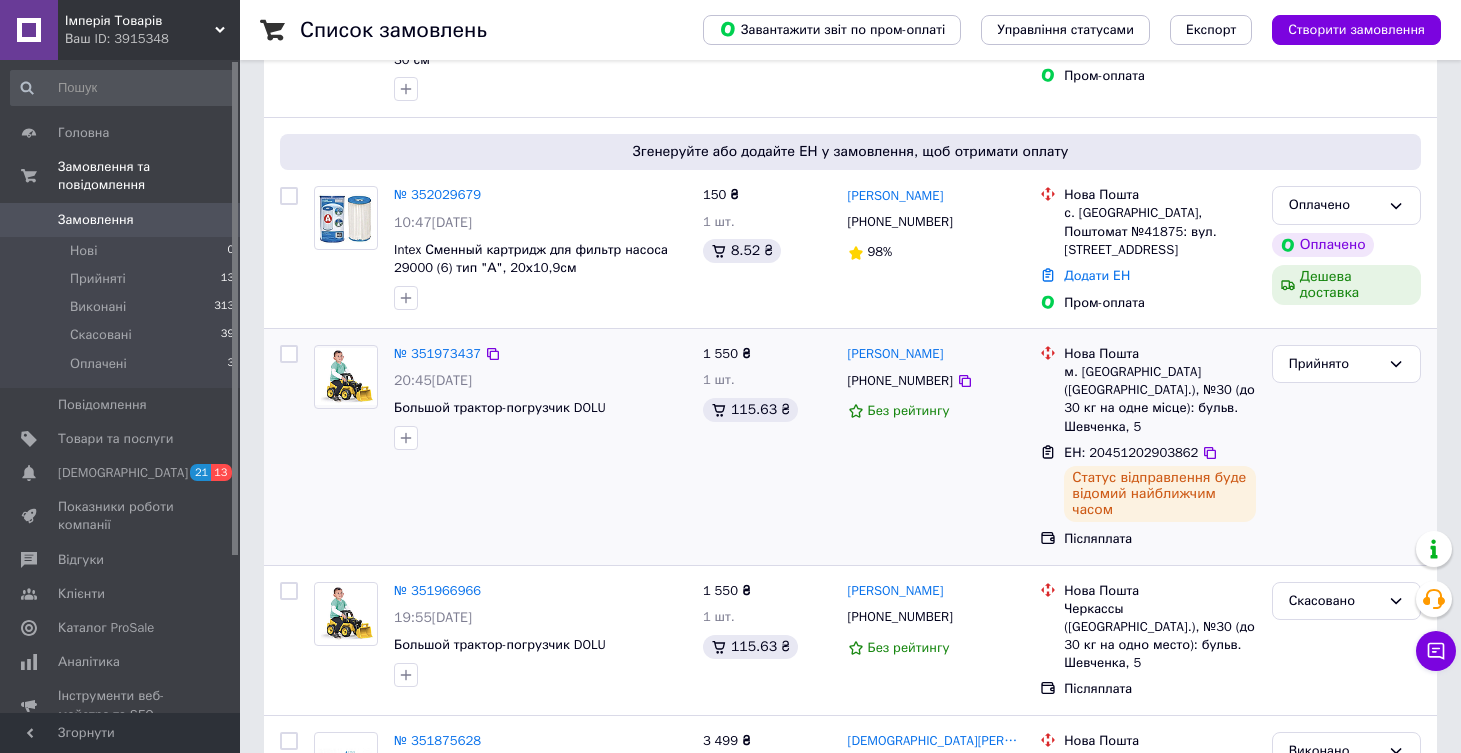 scroll, scrollTop: 296, scrollLeft: 0, axis: vertical 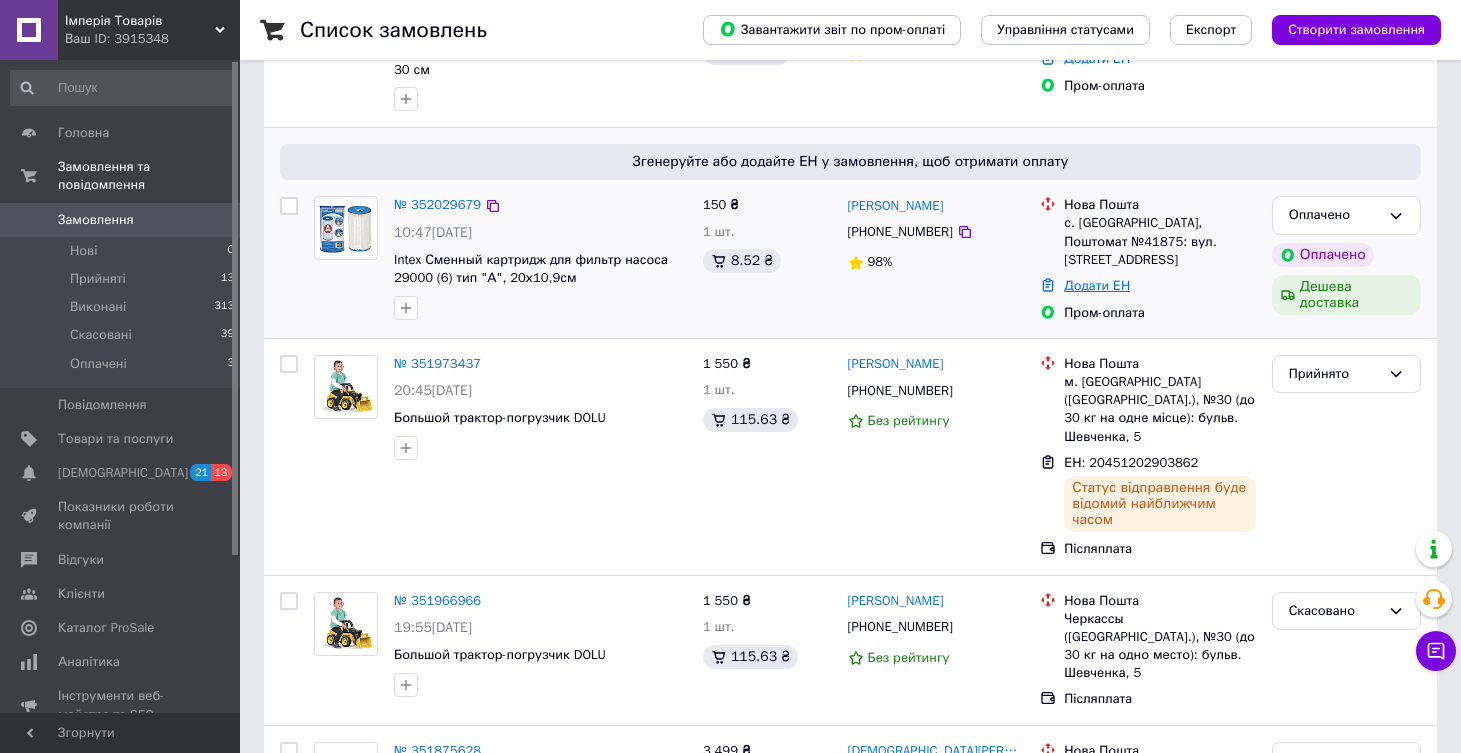 click on "Додати ЕН" at bounding box center (1097, 285) 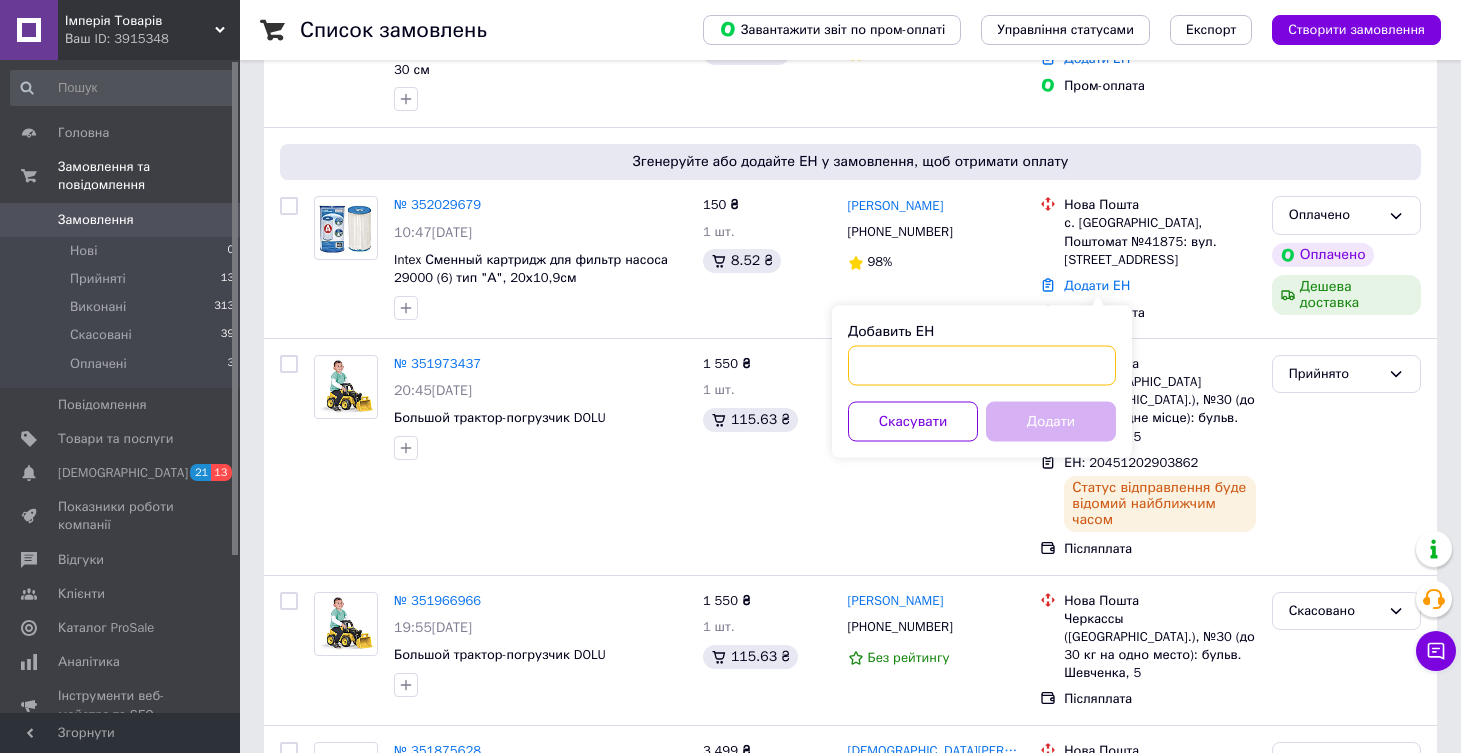 click on "Добавить ЕН" at bounding box center [982, 366] 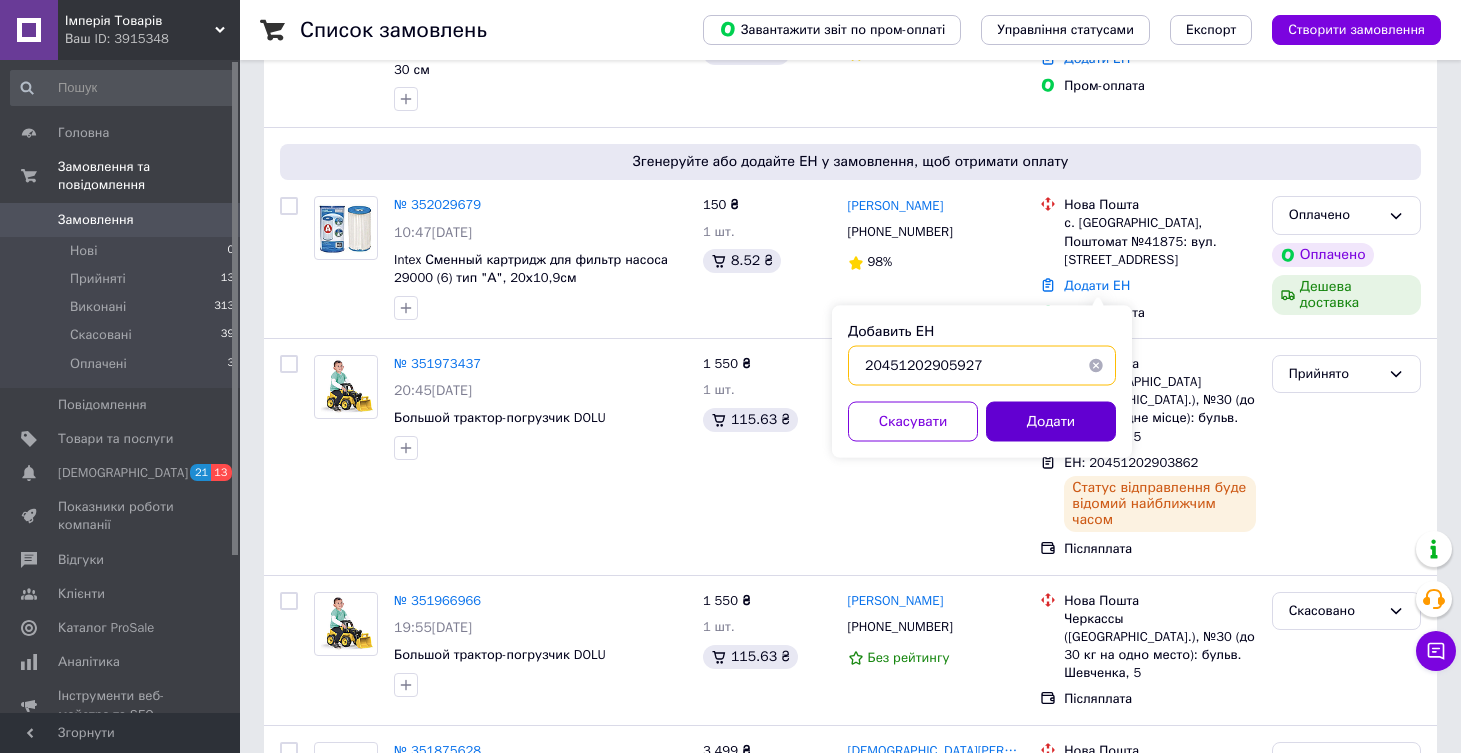 type on "20451202905927" 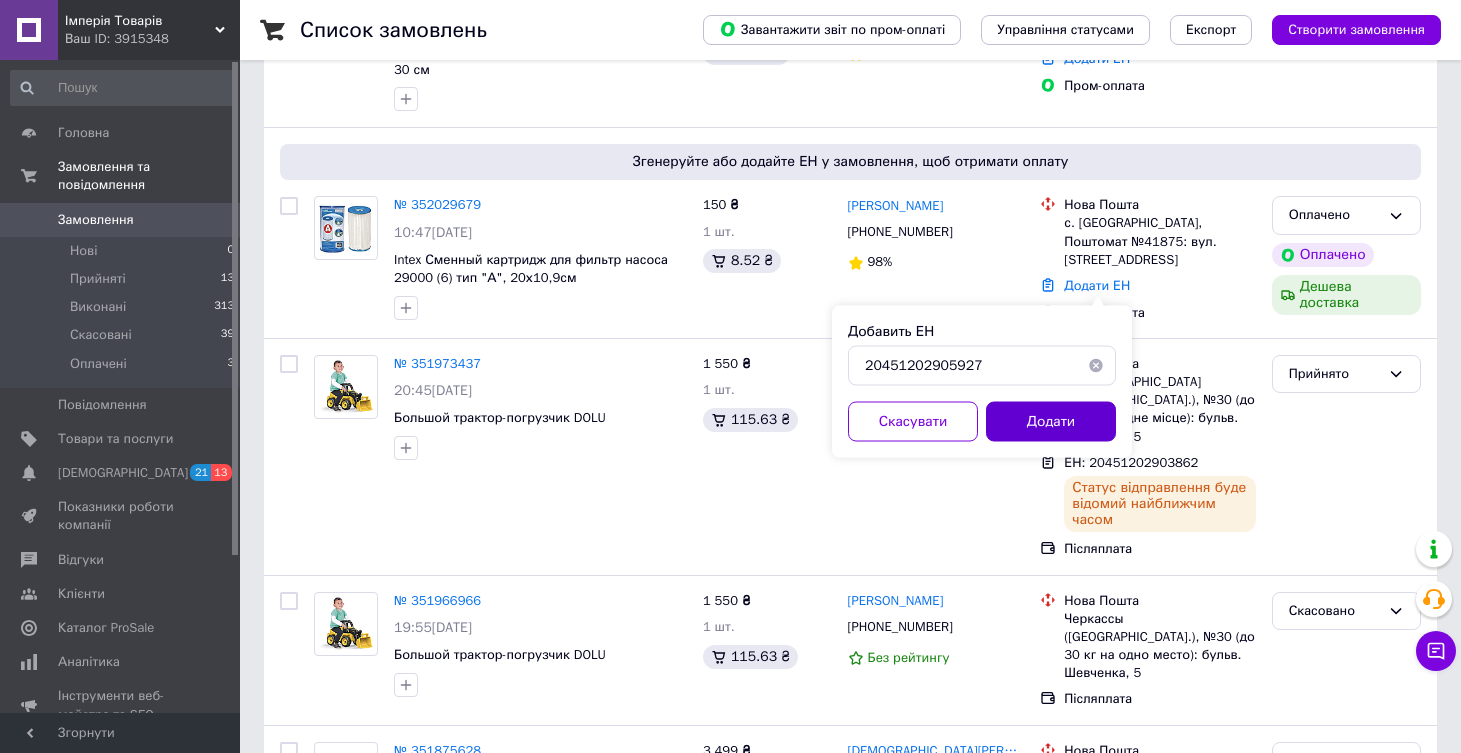 click on "Додати" at bounding box center [1051, 422] 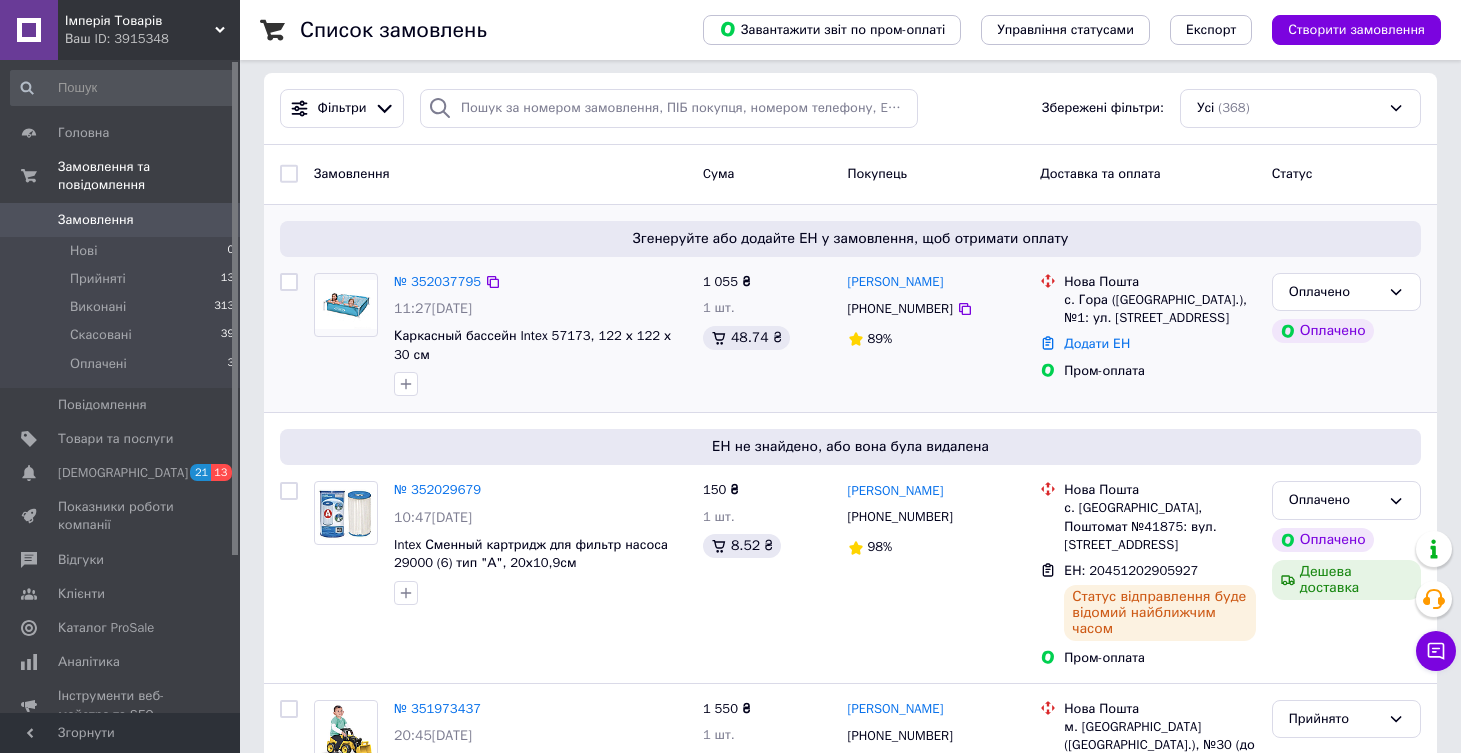 scroll, scrollTop: 0, scrollLeft: 0, axis: both 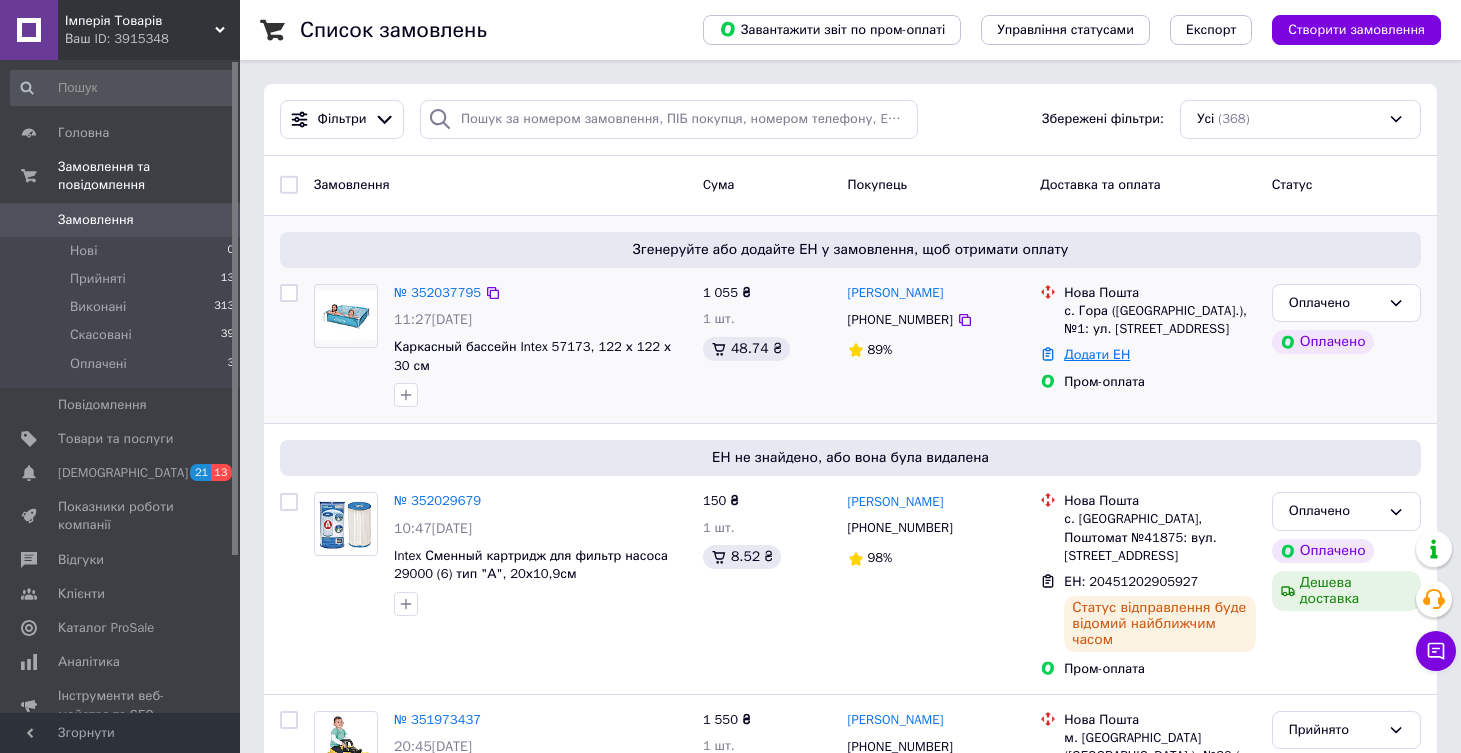 click on "Додати ЕН" at bounding box center (1097, 354) 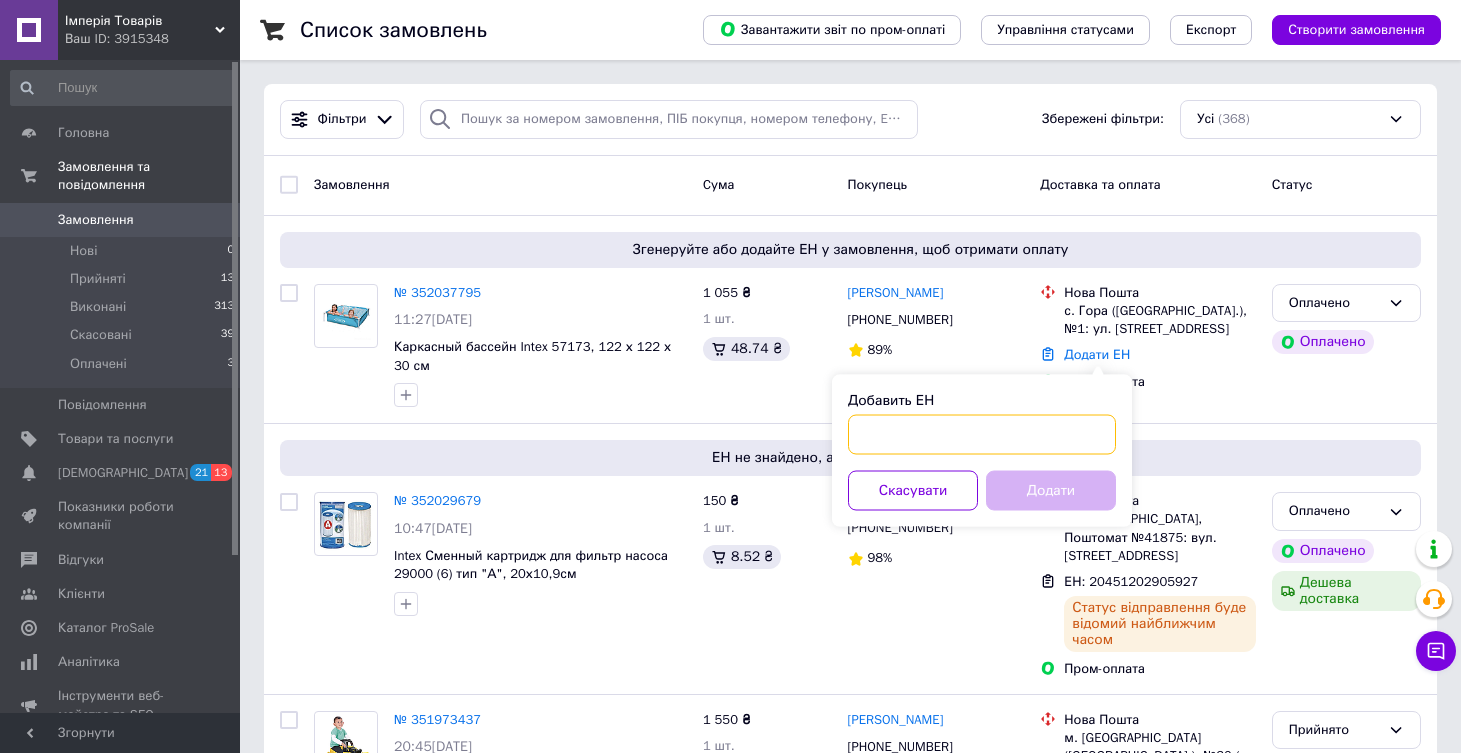click on "Добавить ЕН" at bounding box center (982, 435) 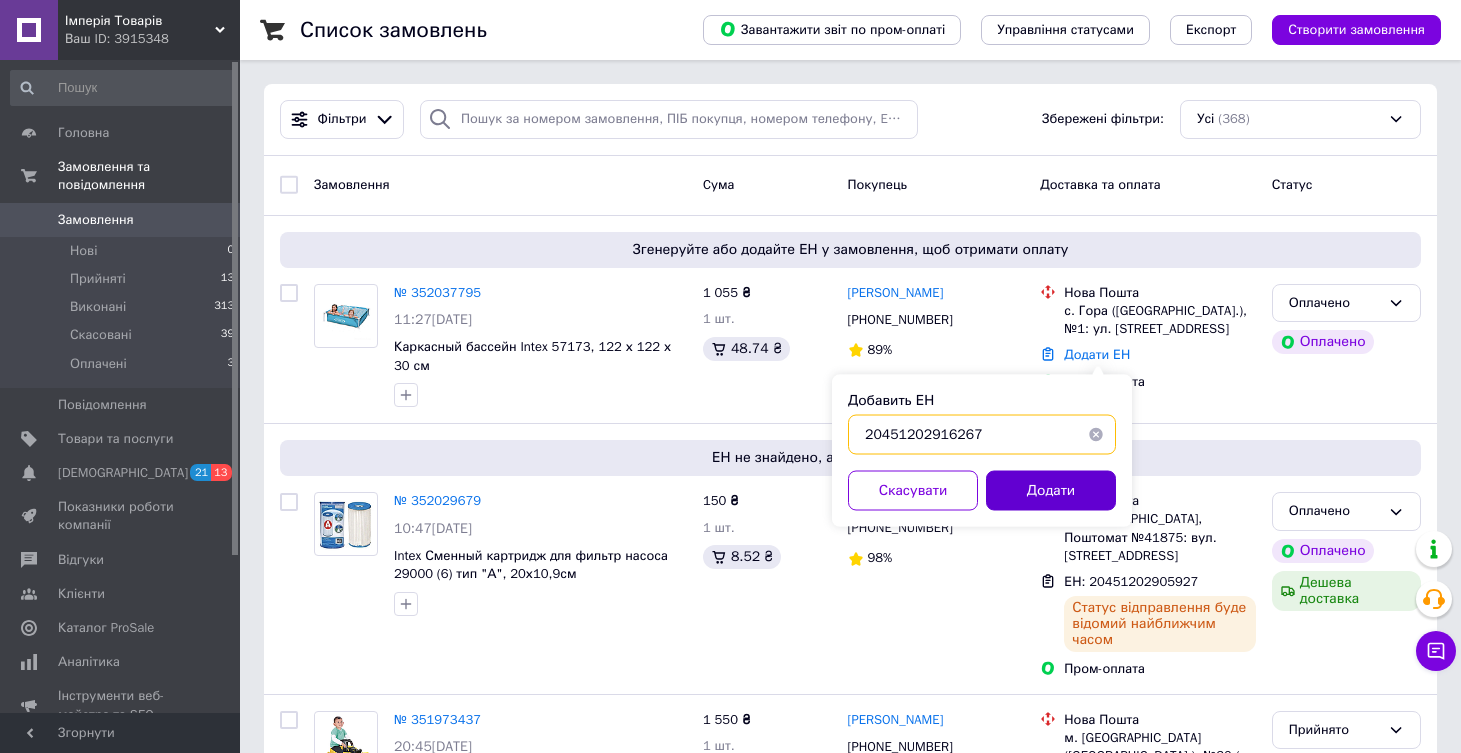 type on "20451202916267" 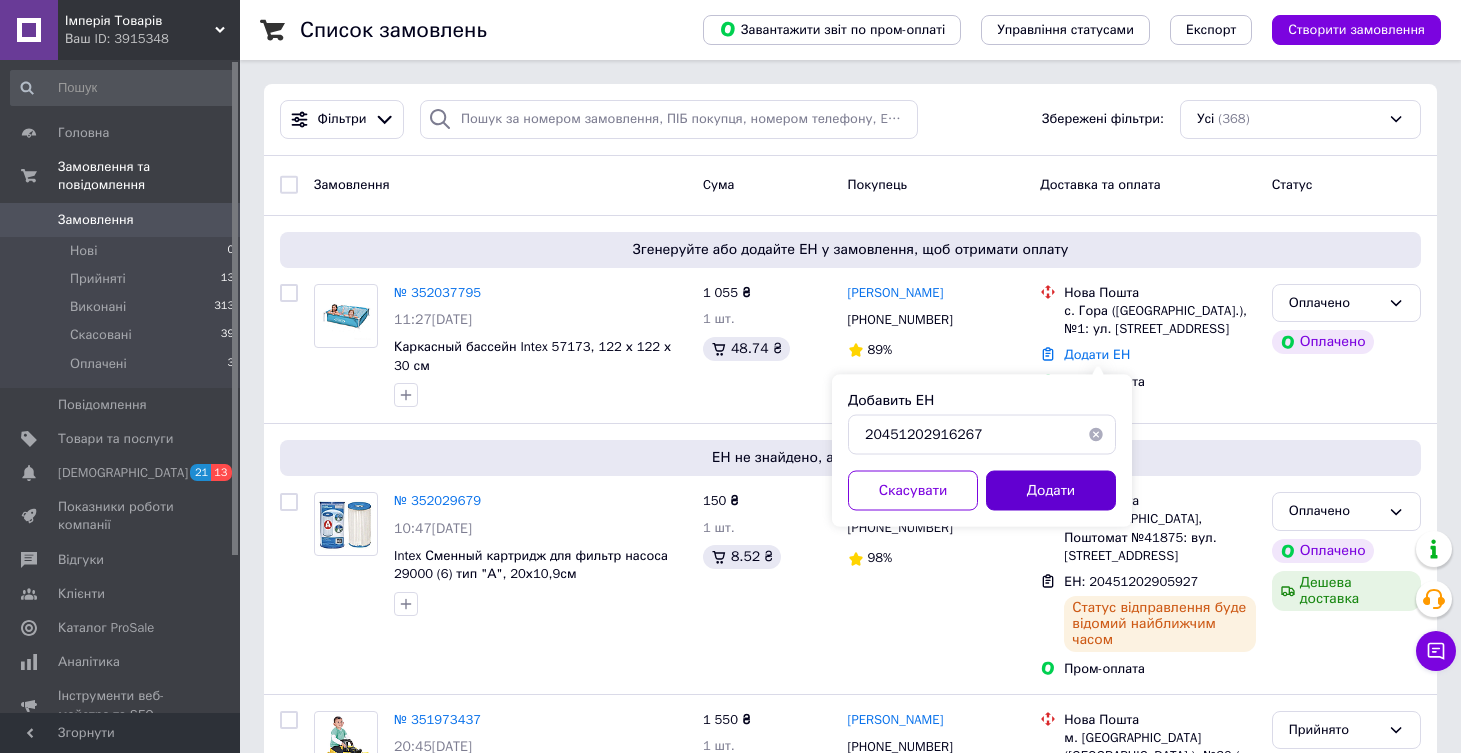 click on "Додати" at bounding box center [1051, 491] 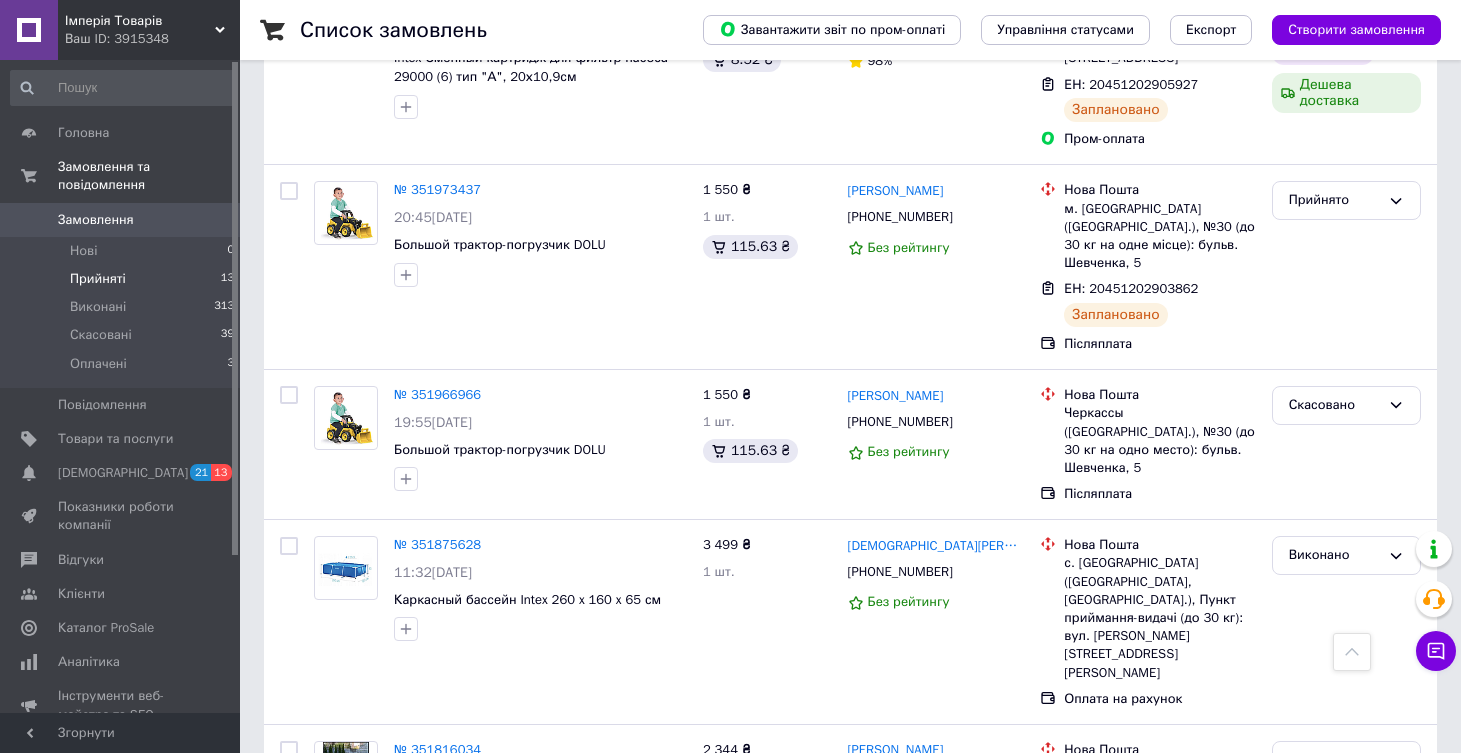 click on "Прийняті" at bounding box center (98, 279) 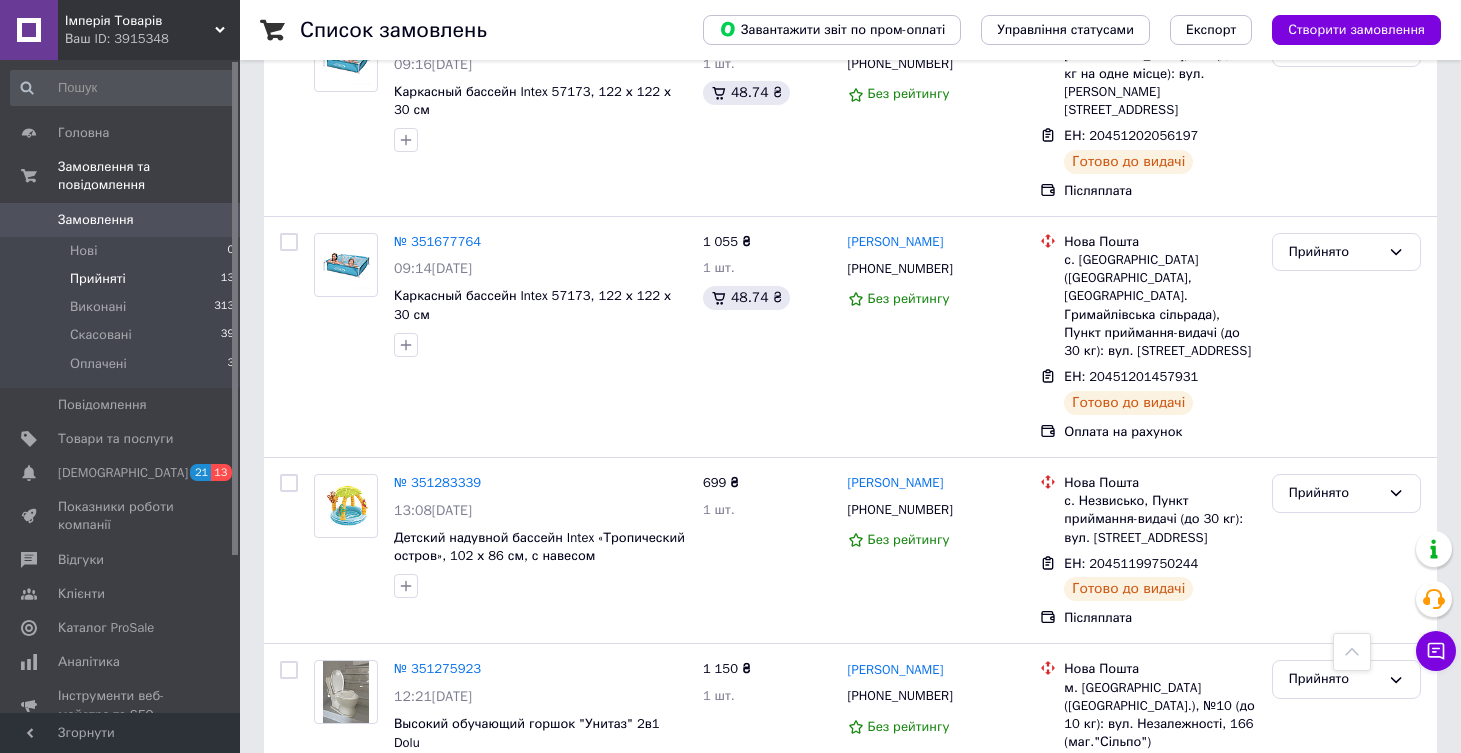 scroll, scrollTop: 1726, scrollLeft: 0, axis: vertical 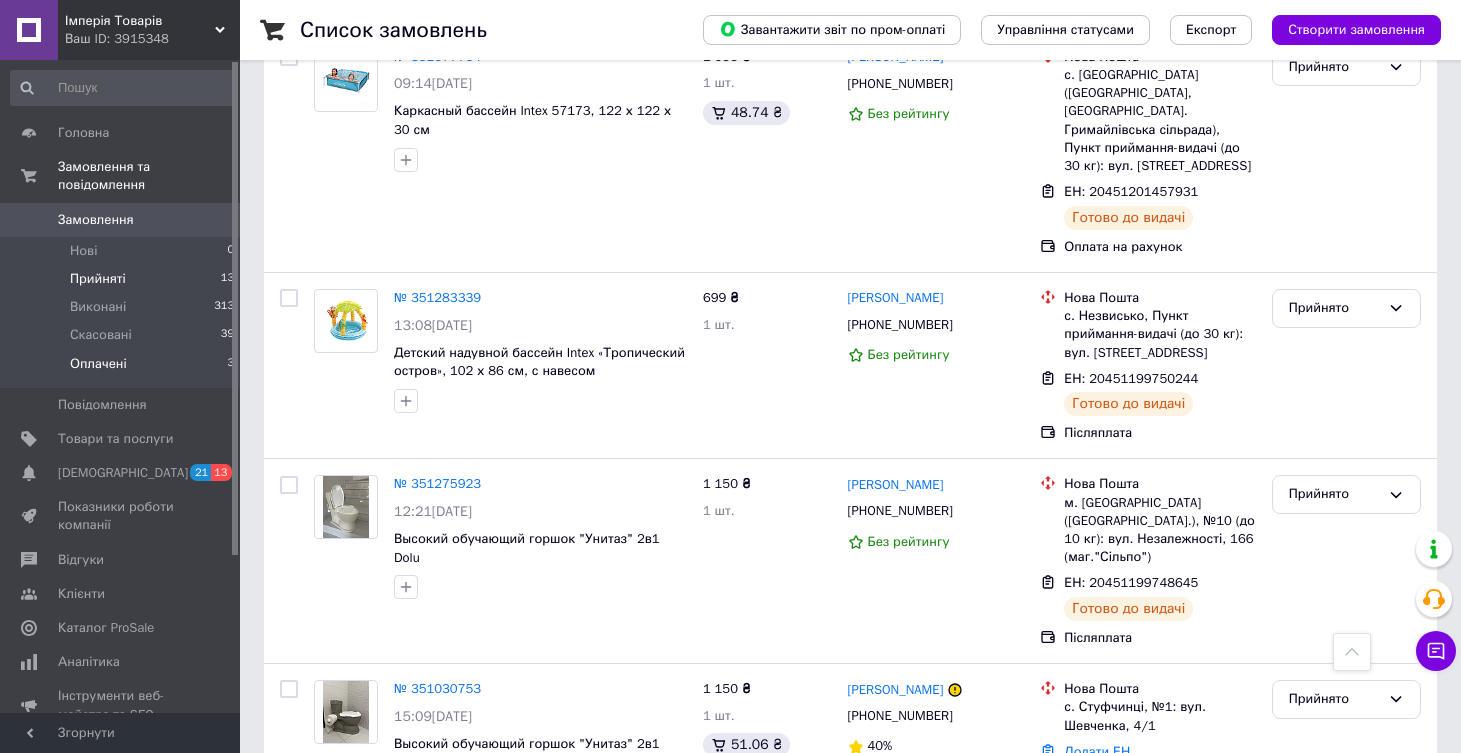 click on "Оплачені" at bounding box center [98, 364] 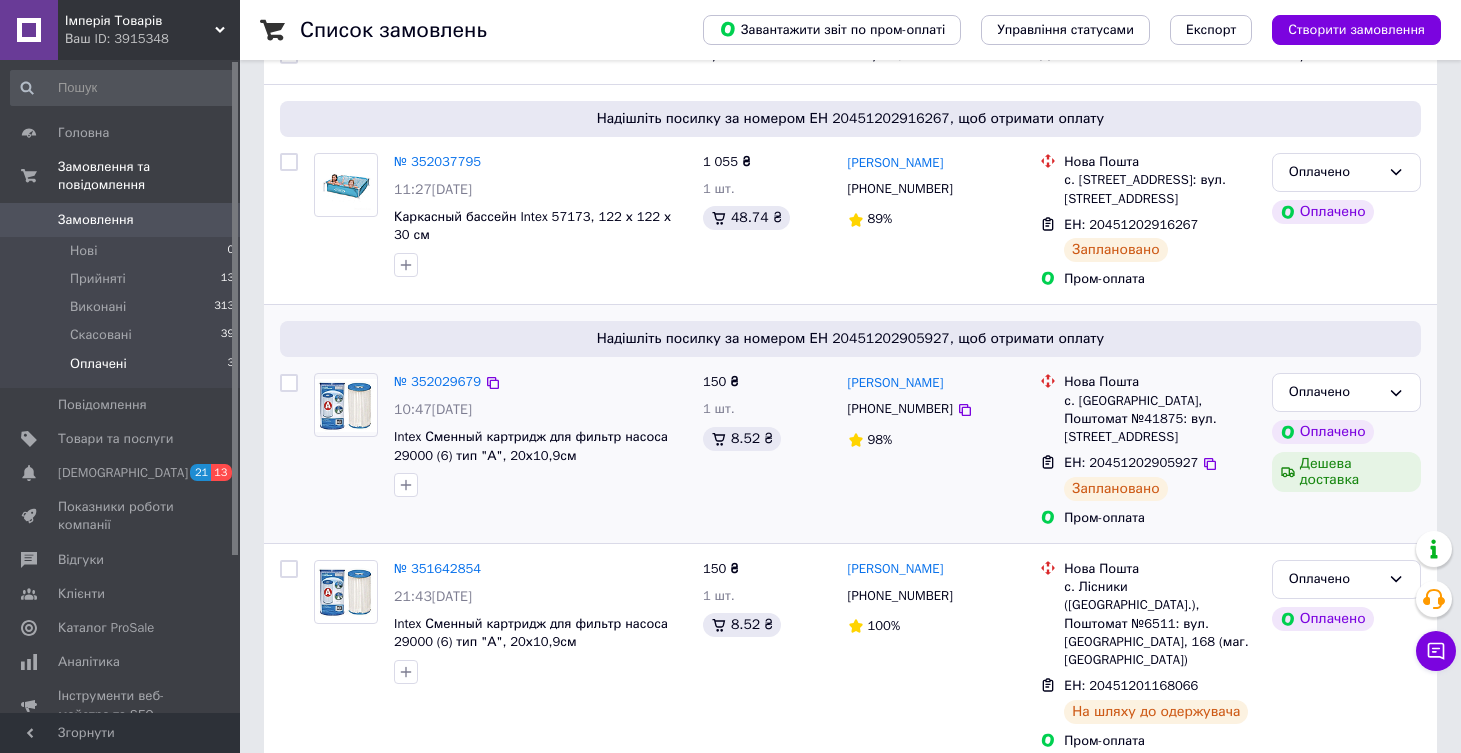 scroll, scrollTop: 176, scrollLeft: 0, axis: vertical 